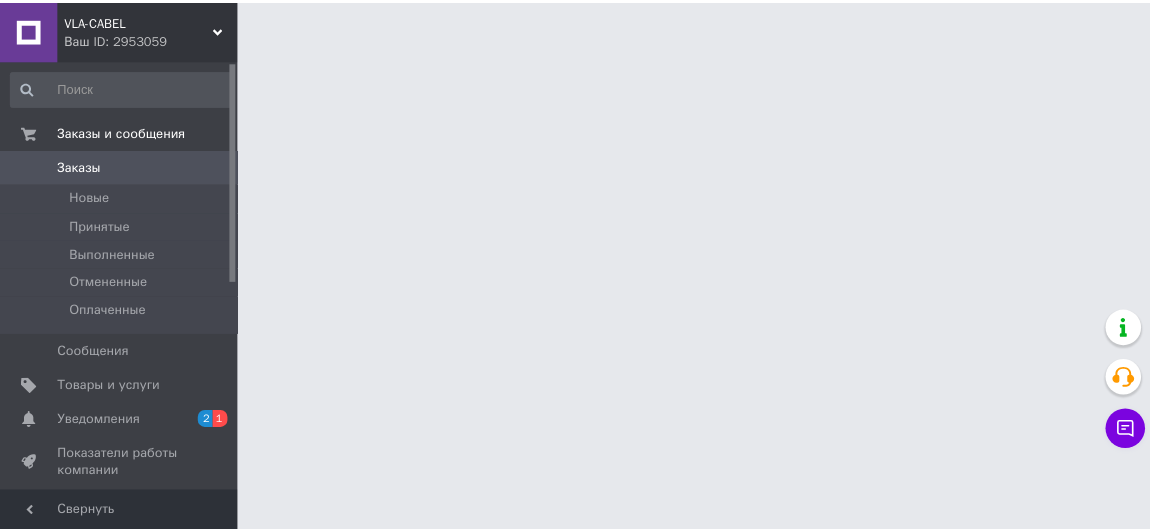 scroll, scrollTop: 0, scrollLeft: 0, axis: both 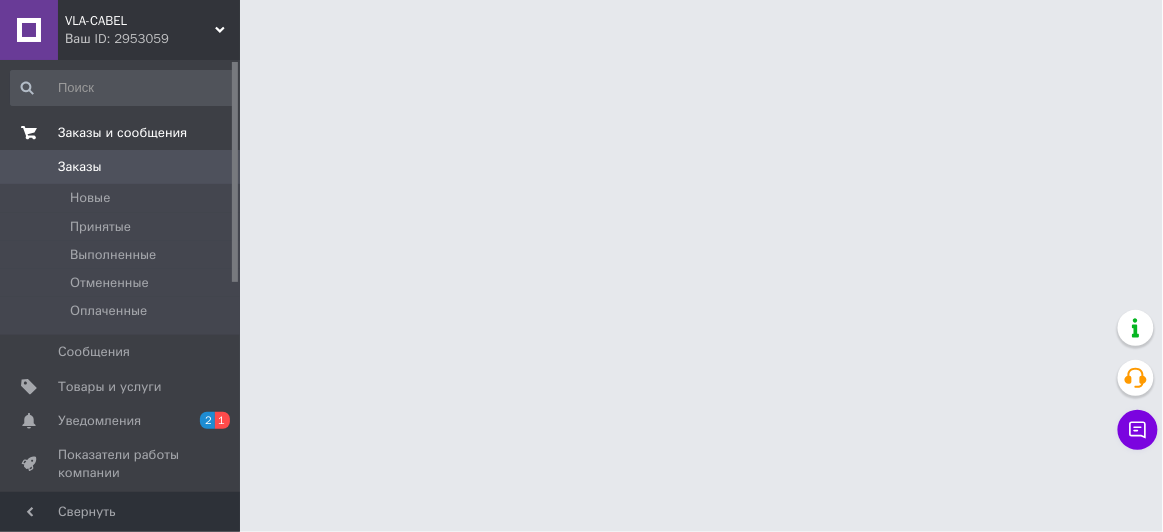click on "Заказы и сообщения" at bounding box center [122, 133] 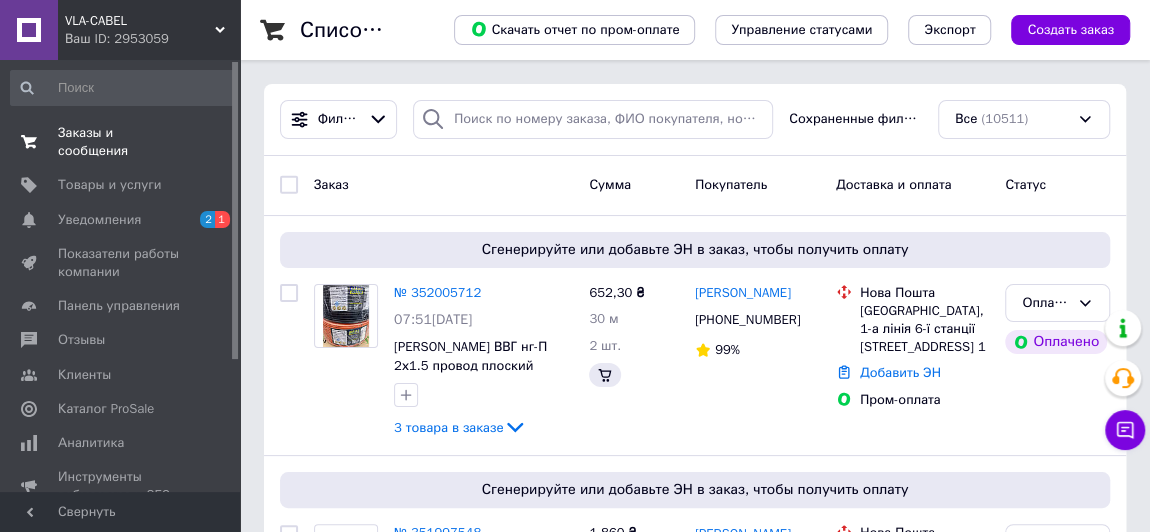 click on "Заказы и сообщения" at bounding box center [121, 142] 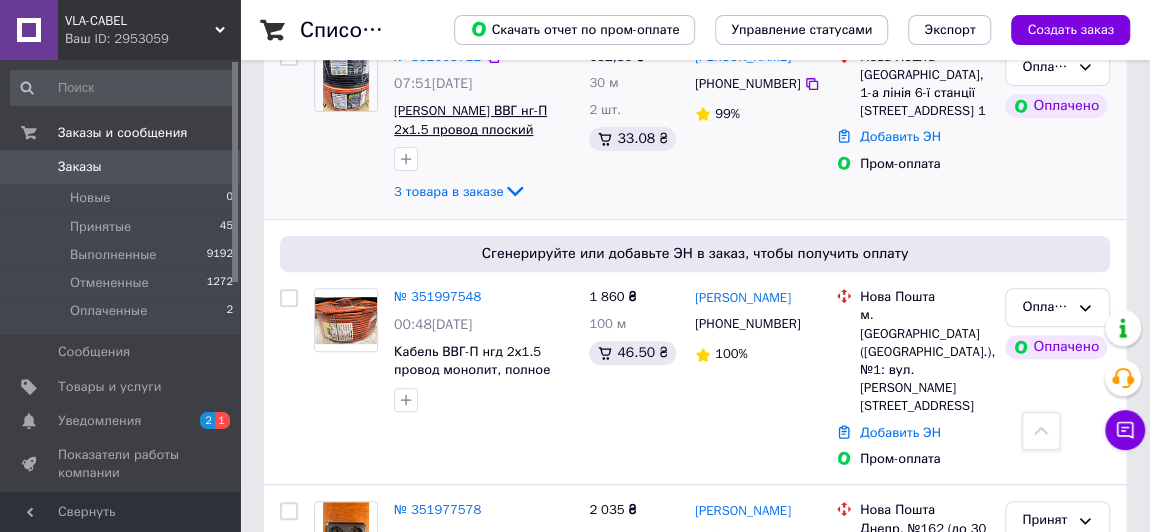 scroll, scrollTop: 0, scrollLeft: 0, axis: both 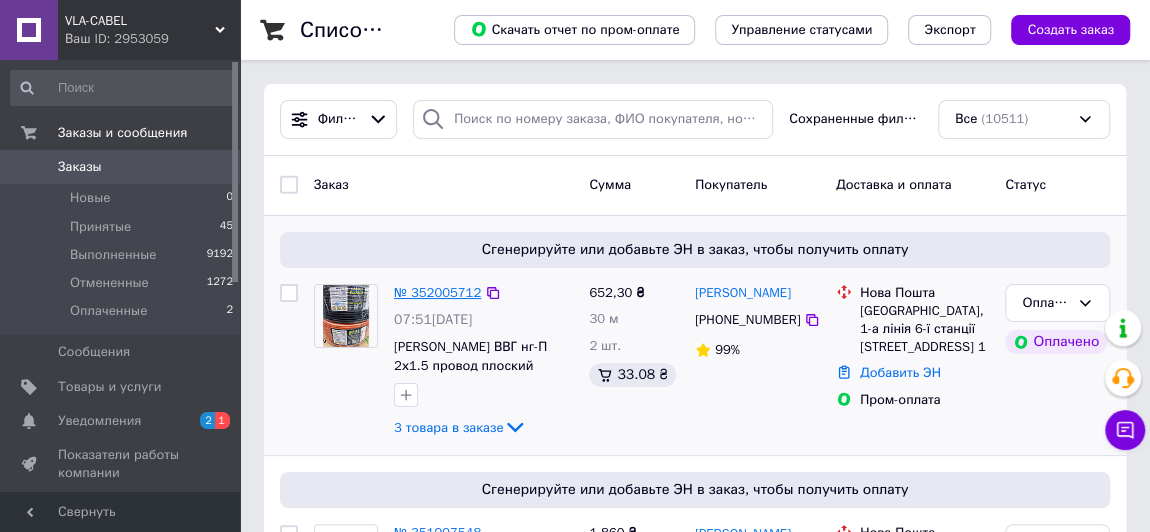click on "№ 352005712" at bounding box center (437, 292) 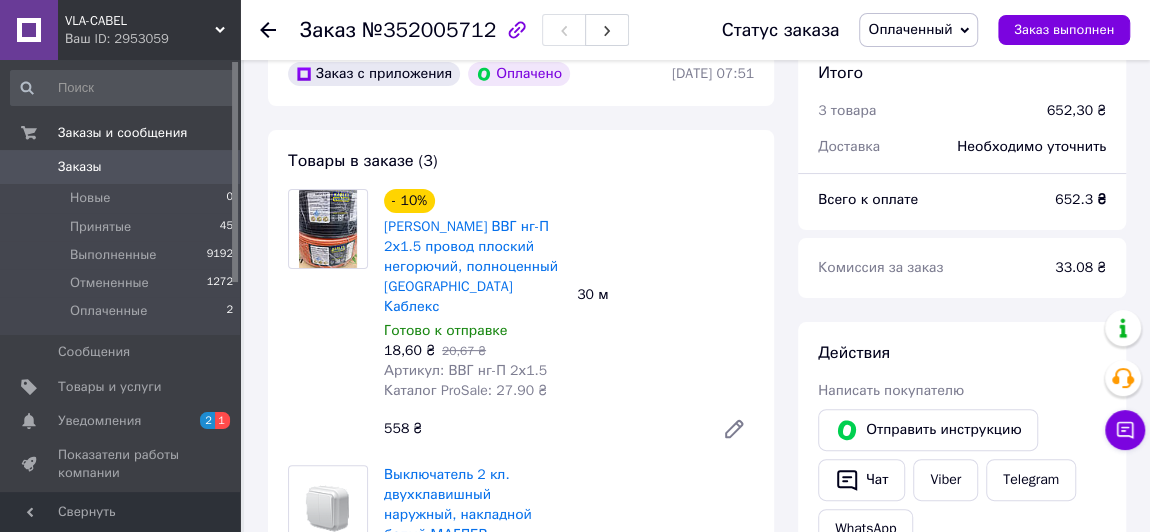 scroll, scrollTop: 0, scrollLeft: 0, axis: both 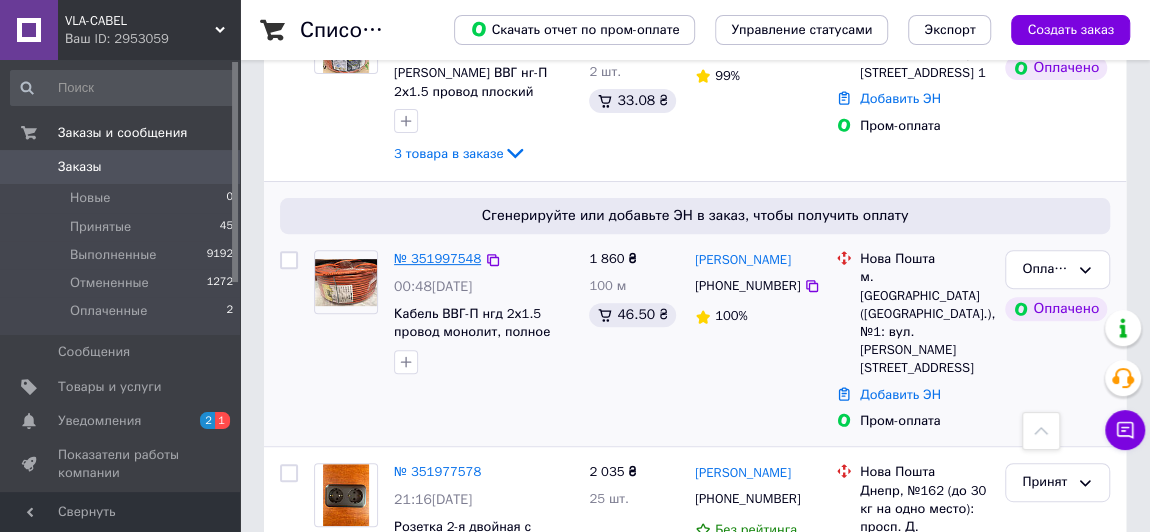 click on "№ 351997548" at bounding box center [437, 258] 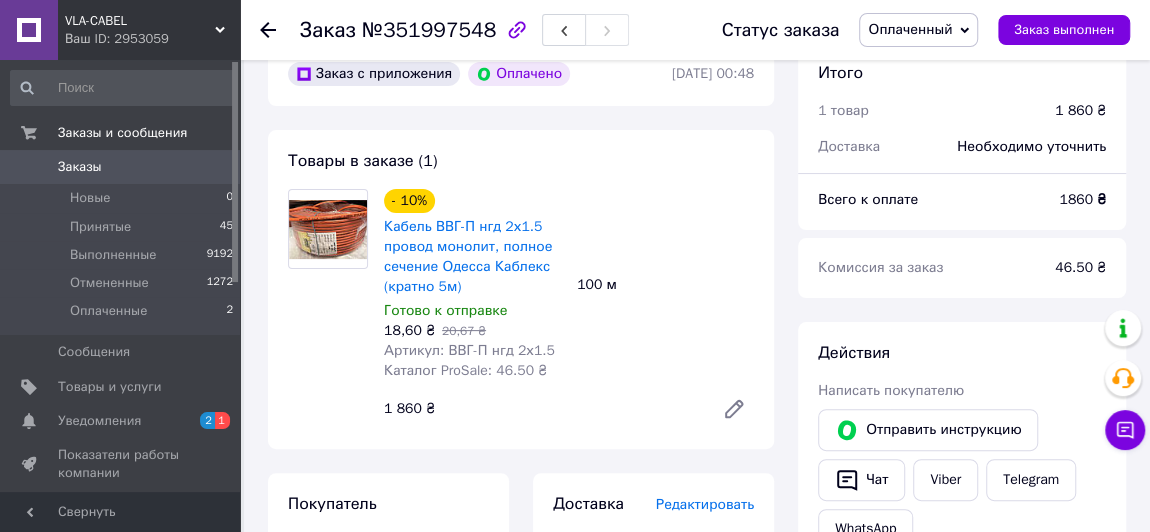 scroll, scrollTop: 101, scrollLeft: 0, axis: vertical 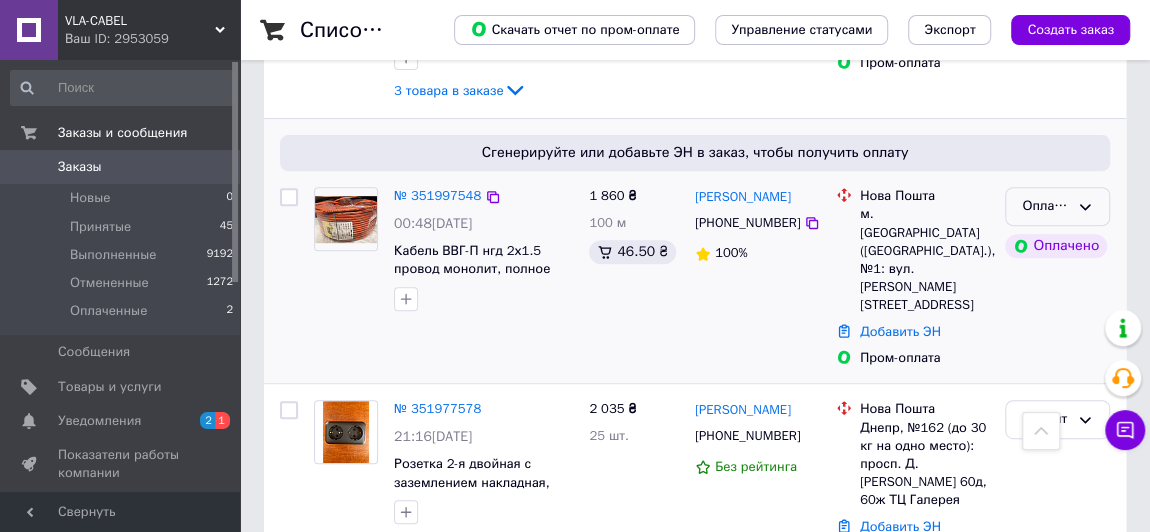 click on "Оплаченный" at bounding box center [1045, 206] 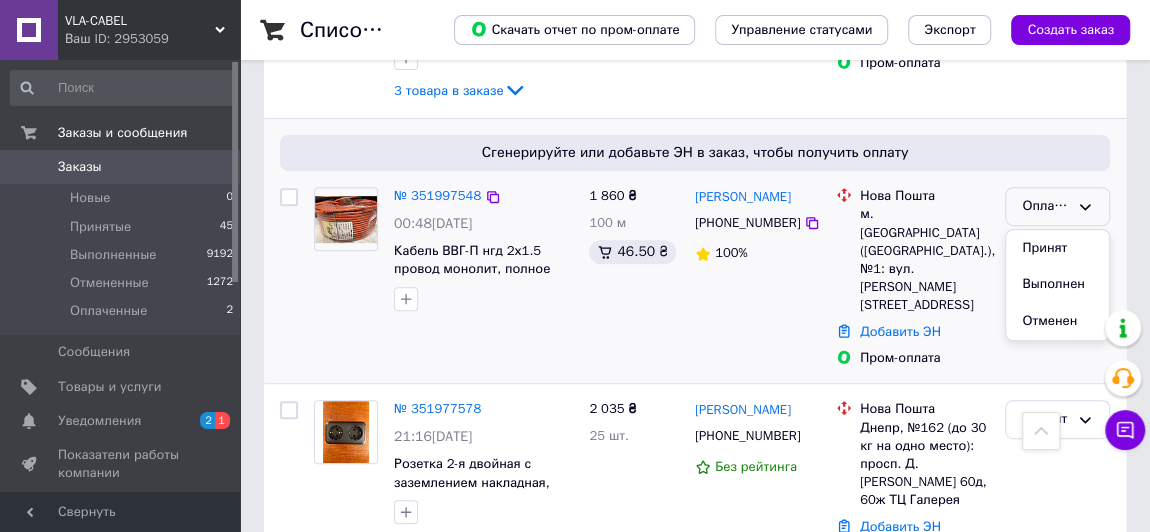 click on "1 860 ₴ 100 м 46.50 ₴" at bounding box center [634, 277] 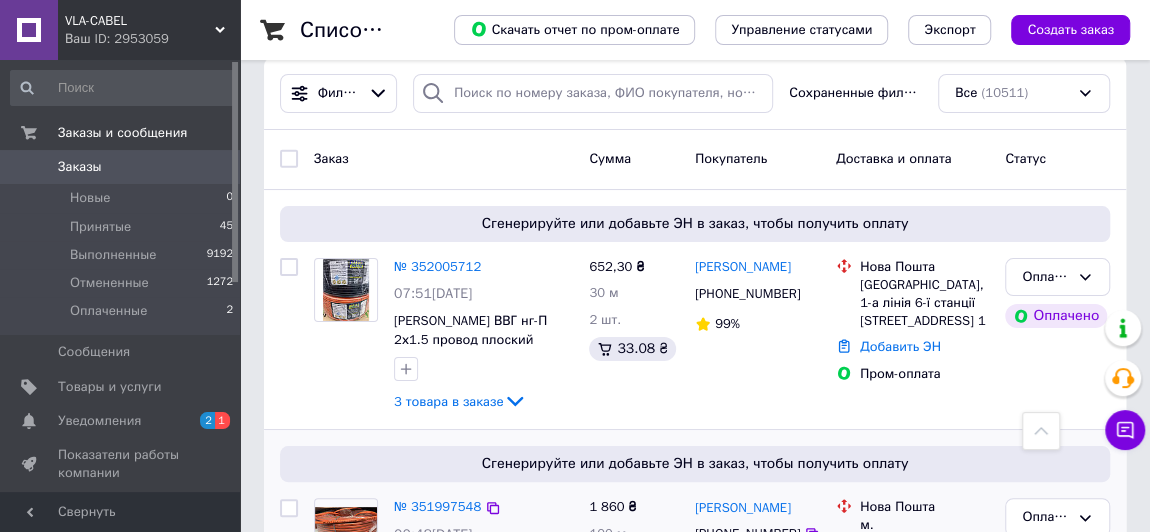 scroll, scrollTop: 0, scrollLeft: 0, axis: both 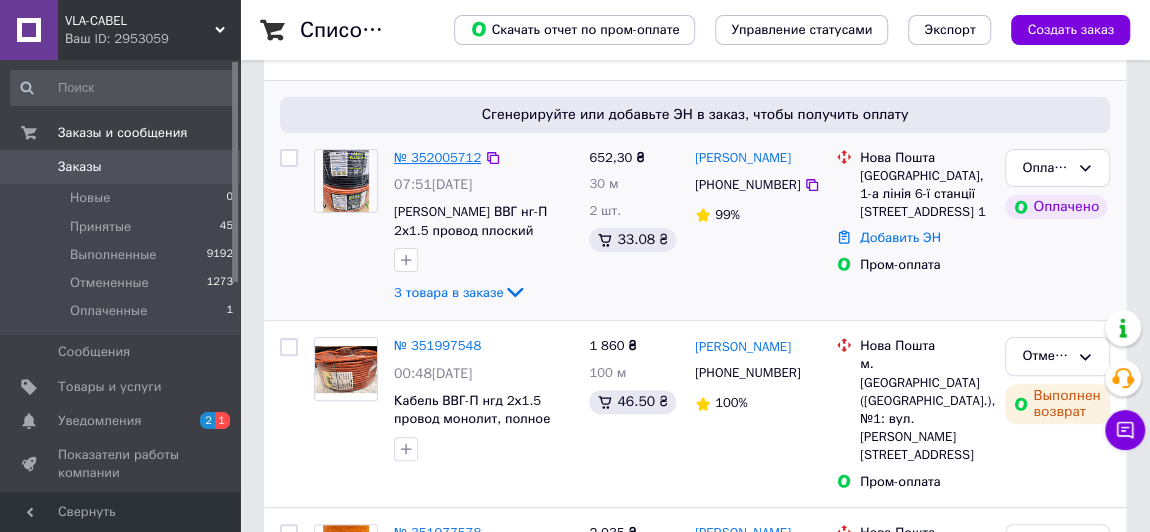 click on "№ 352005712" at bounding box center [437, 157] 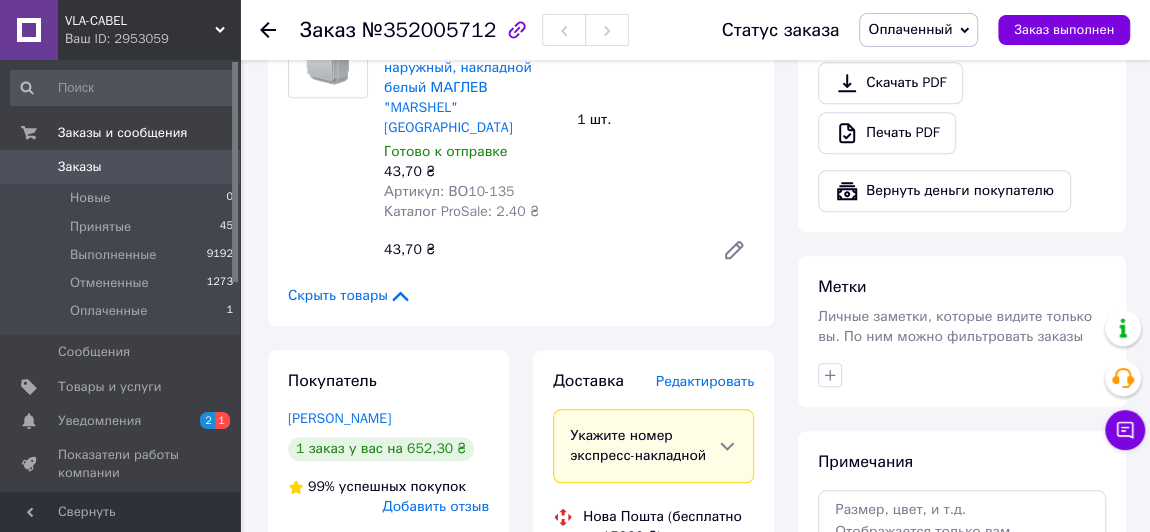 scroll, scrollTop: 819, scrollLeft: 0, axis: vertical 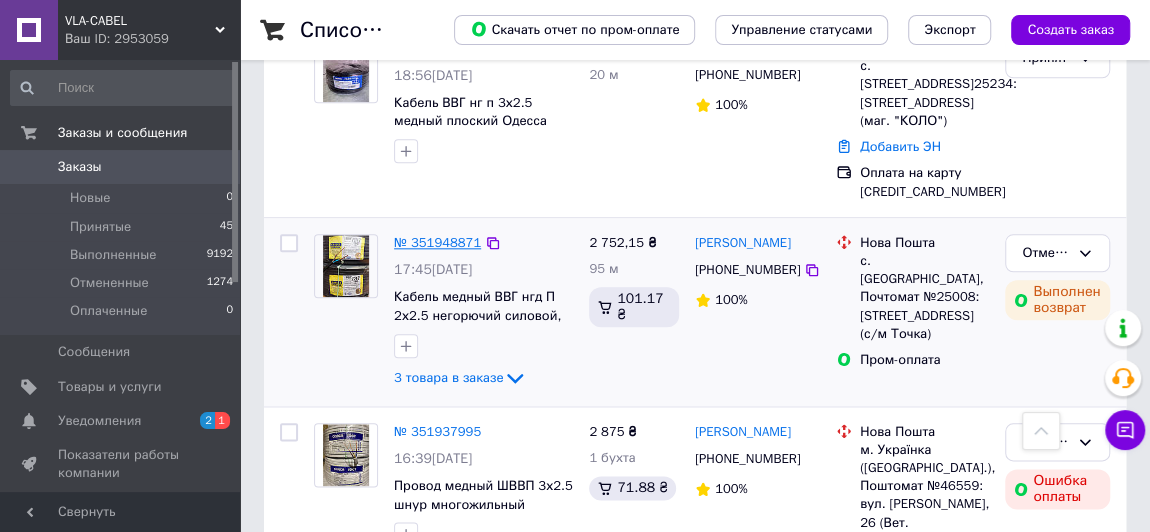 click on "№ 351948871" at bounding box center [437, 242] 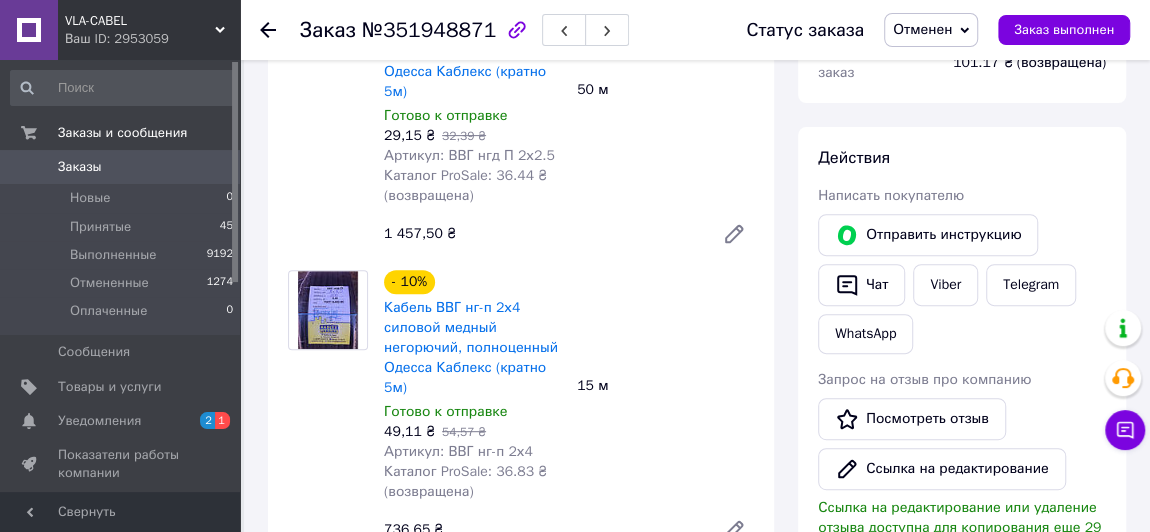 scroll, scrollTop: 319, scrollLeft: 0, axis: vertical 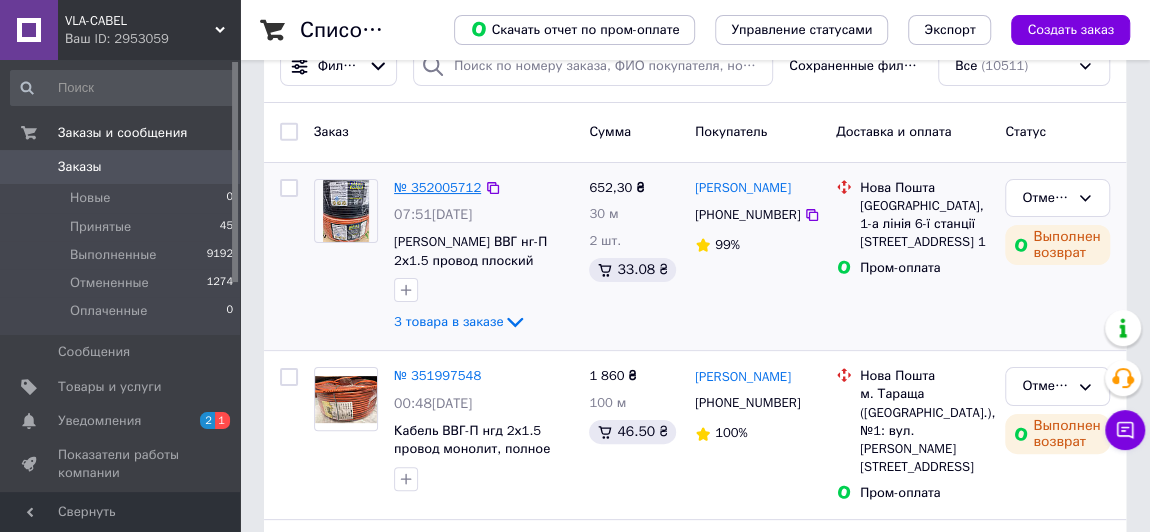 click on "№ 352005712" at bounding box center [437, 187] 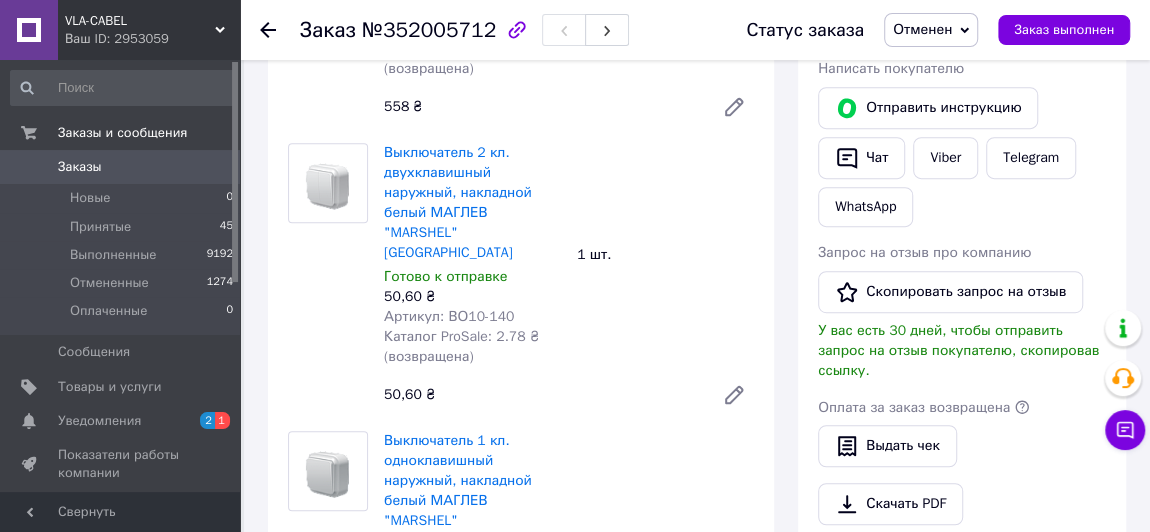 scroll, scrollTop: 427, scrollLeft: 0, axis: vertical 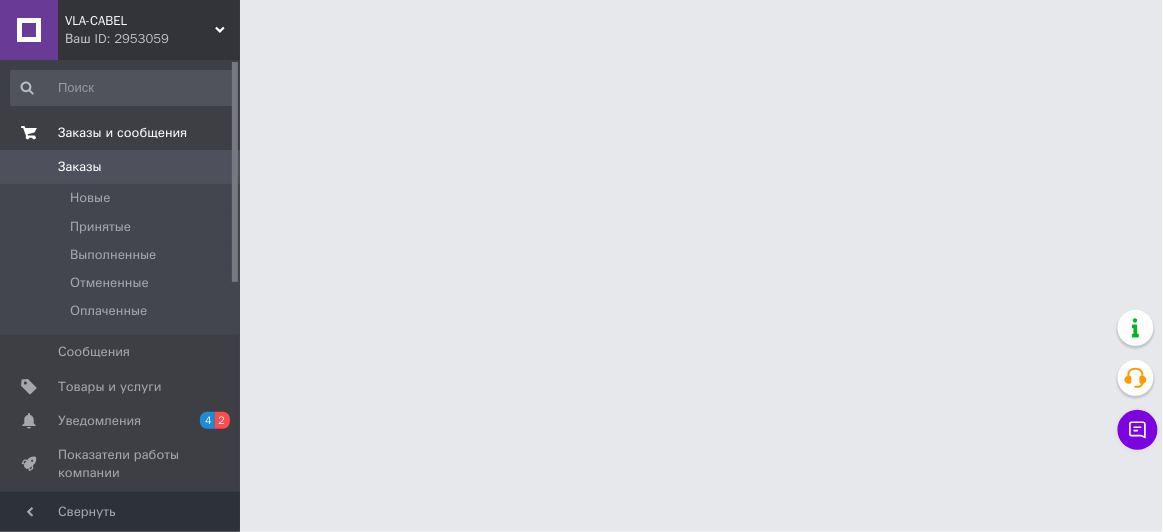 click on "Заказы и сообщения" at bounding box center [122, 133] 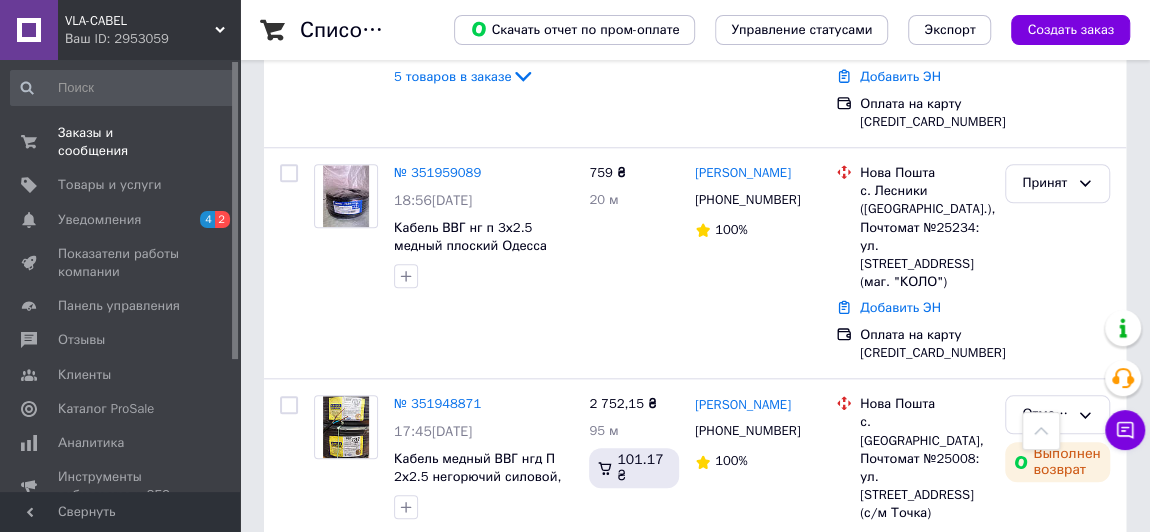 scroll, scrollTop: 873, scrollLeft: 0, axis: vertical 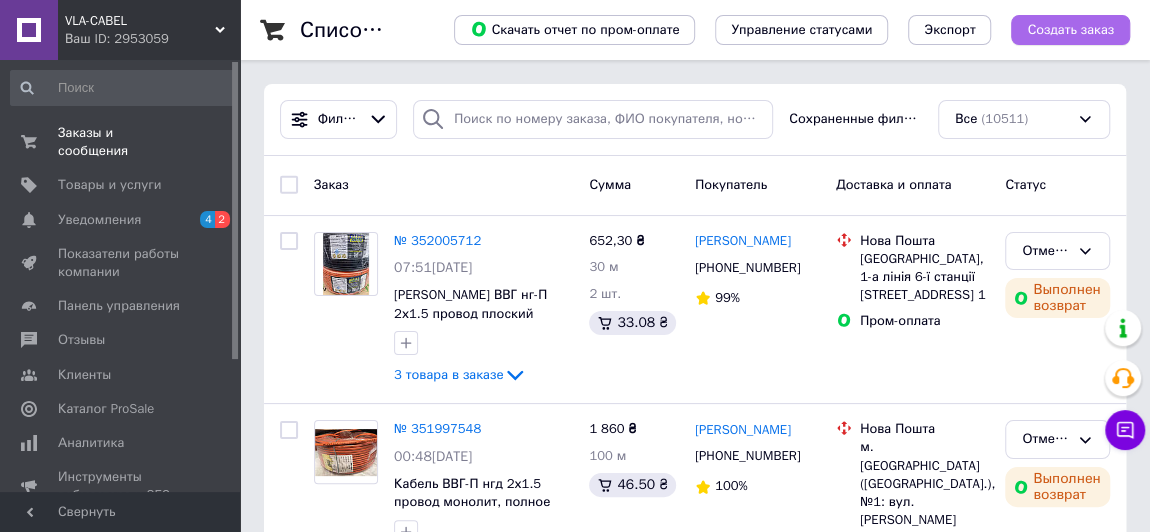 click on "Создать заказ" at bounding box center [1070, 30] 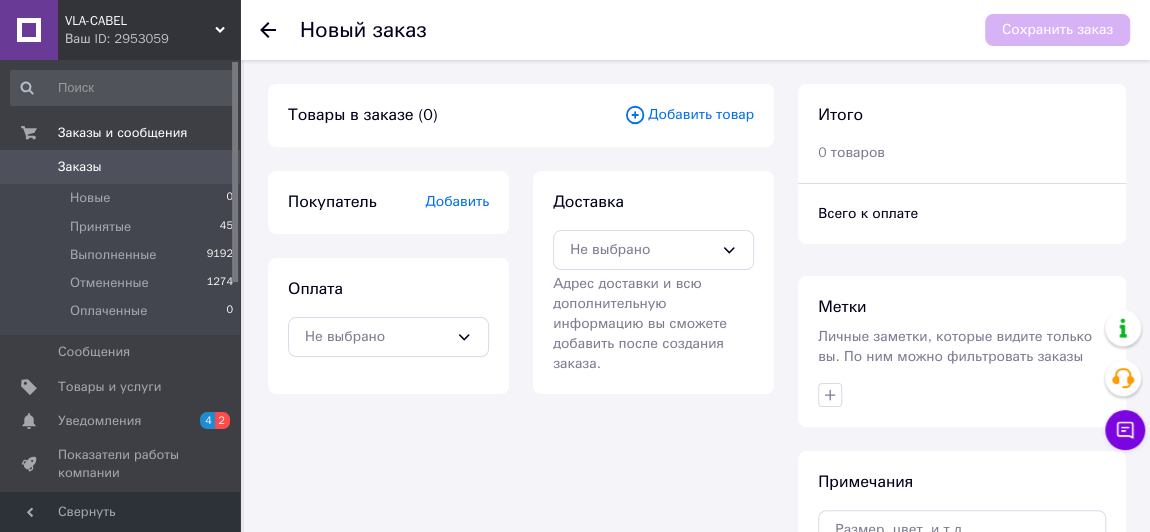 click on "Добавить товар" at bounding box center [689, 115] 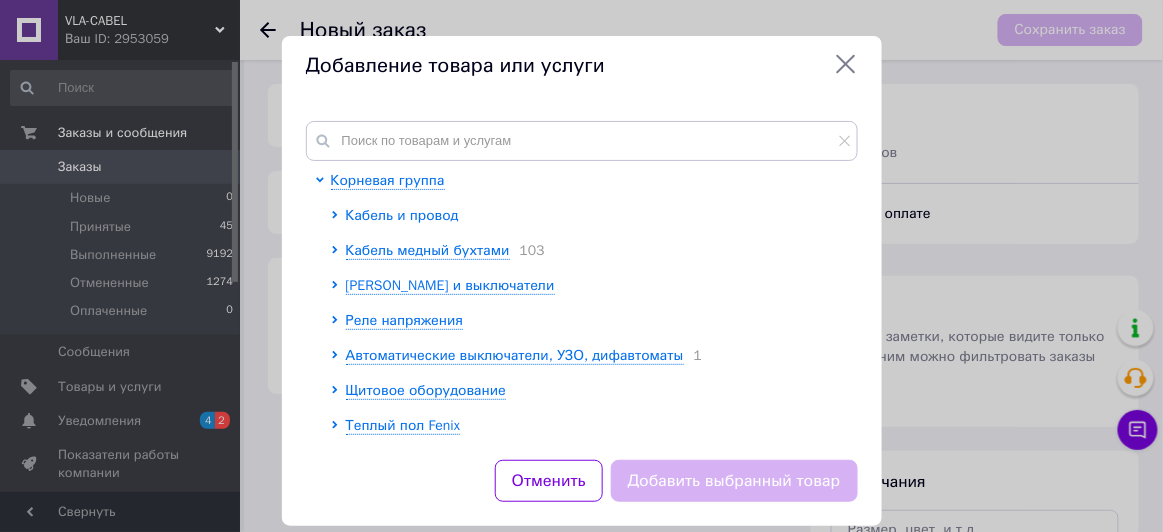 click on "Кабель и провод" at bounding box center (402, 215) 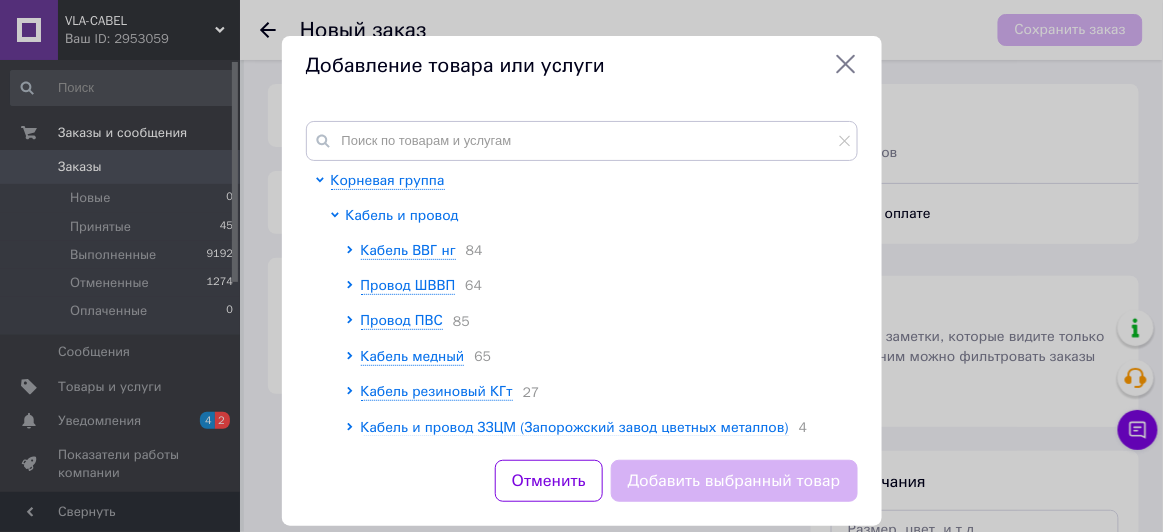 scroll, scrollTop: 99, scrollLeft: 0, axis: vertical 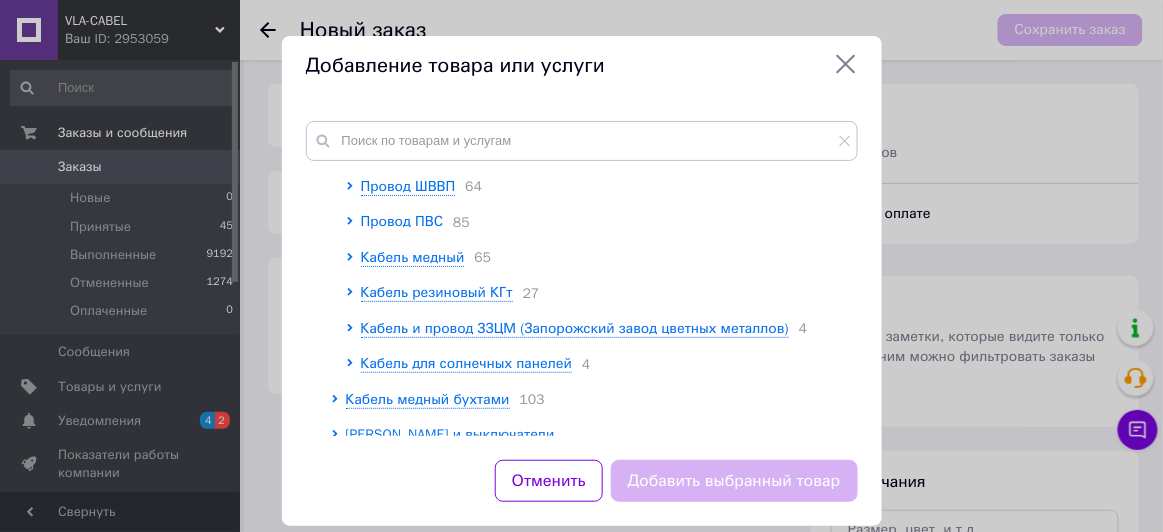 click on "Провод ПВС" at bounding box center [402, 221] 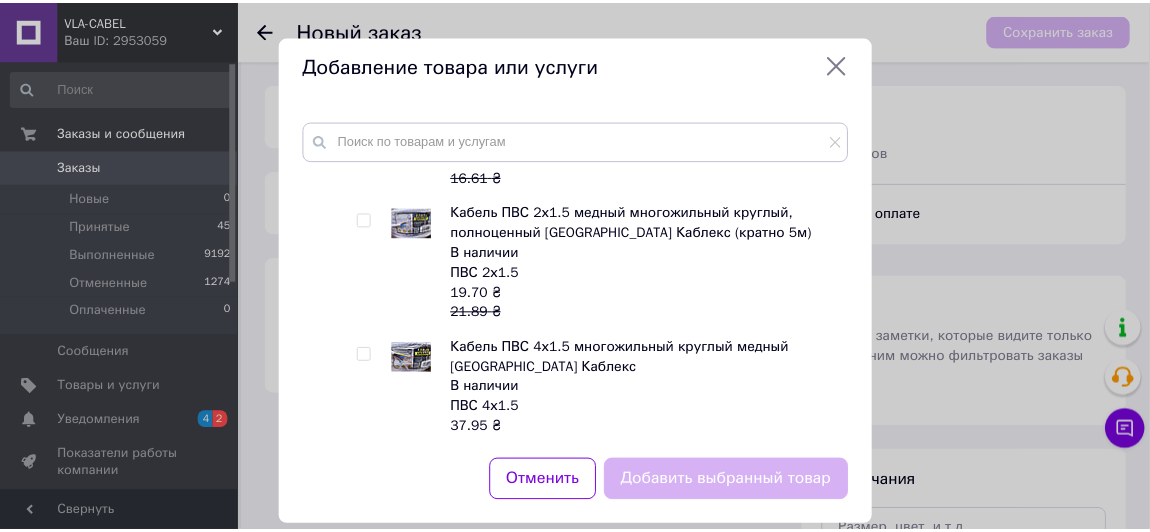 scroll, scrollTop: 935, scrollLeft: 0, axis: vertical 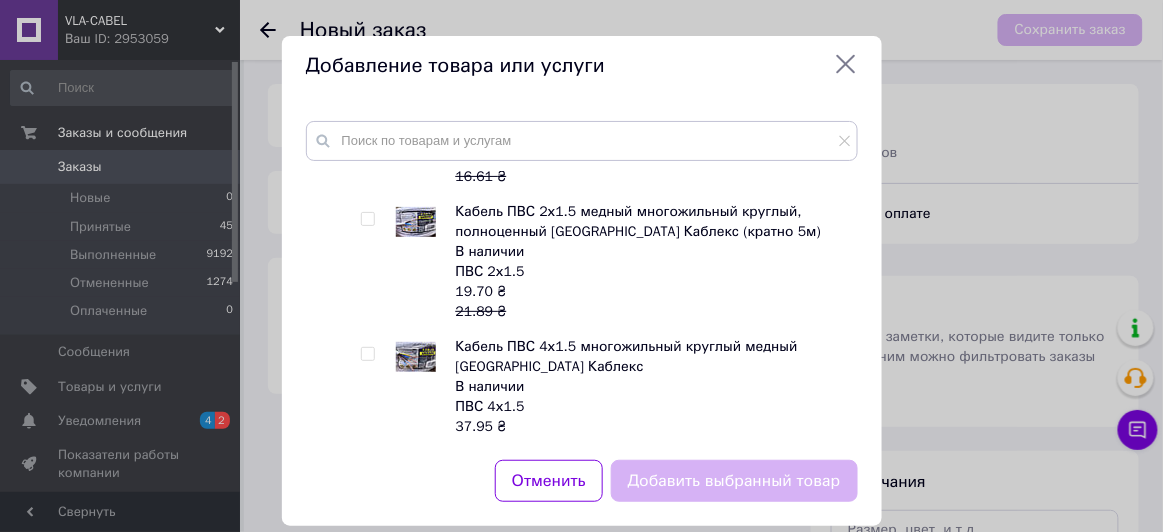 click at bounding box center [367, 219] 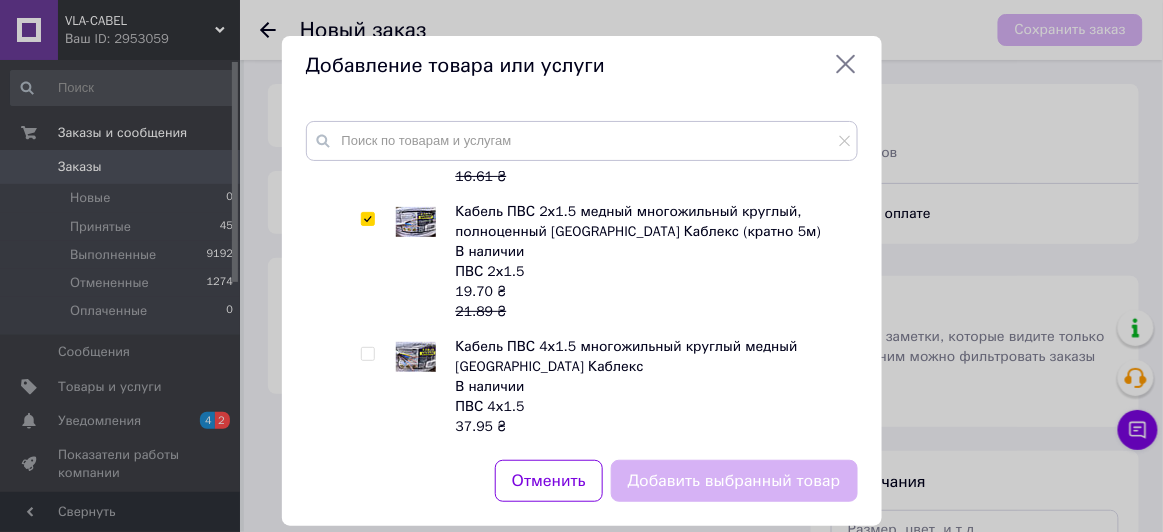 checkbox on "true" 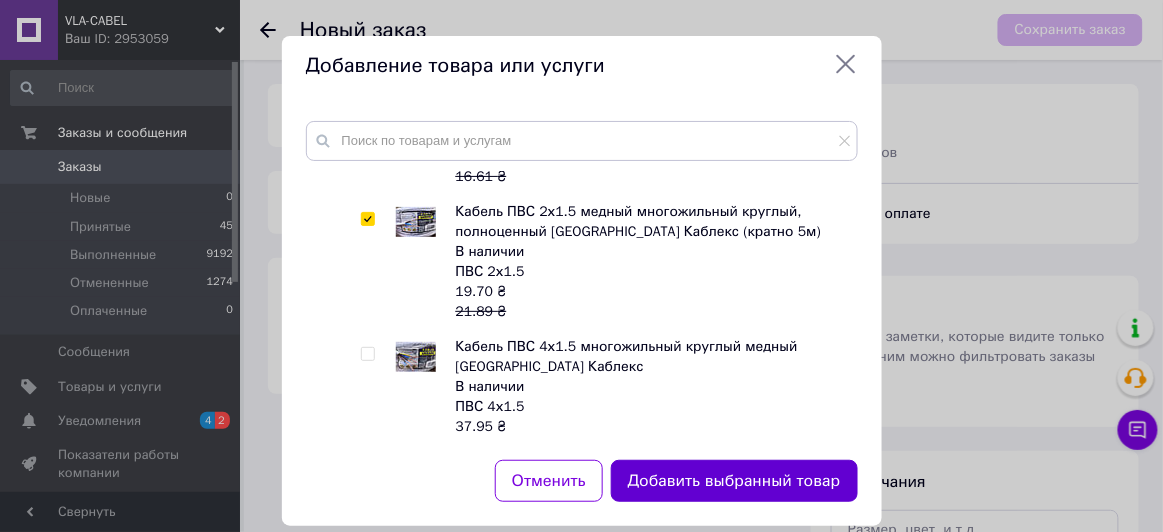 click on "Добавить выбранный товар" at bounding box center (734, 481) 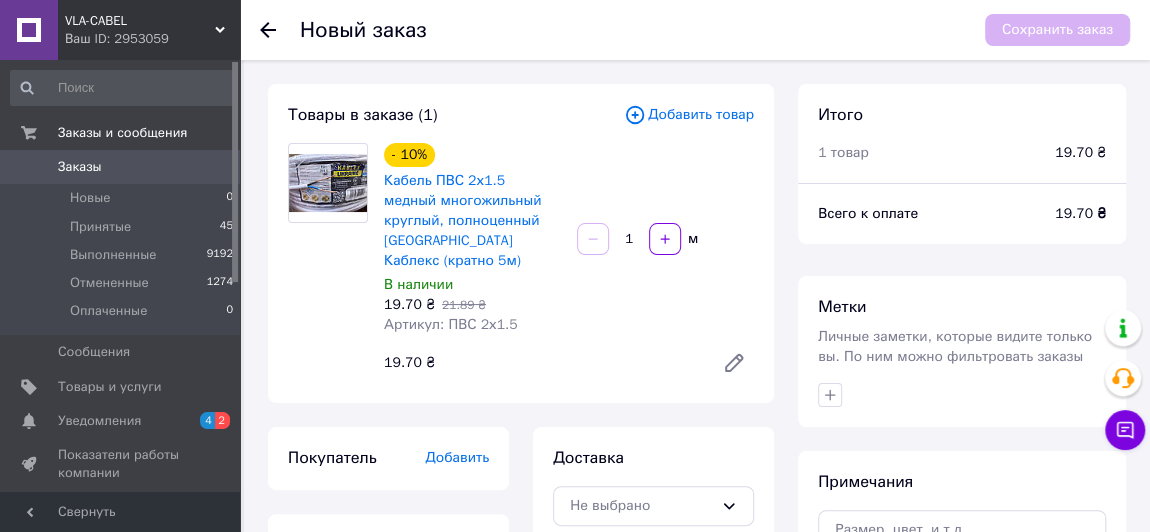click on "1" at bounding box center (629, 239) 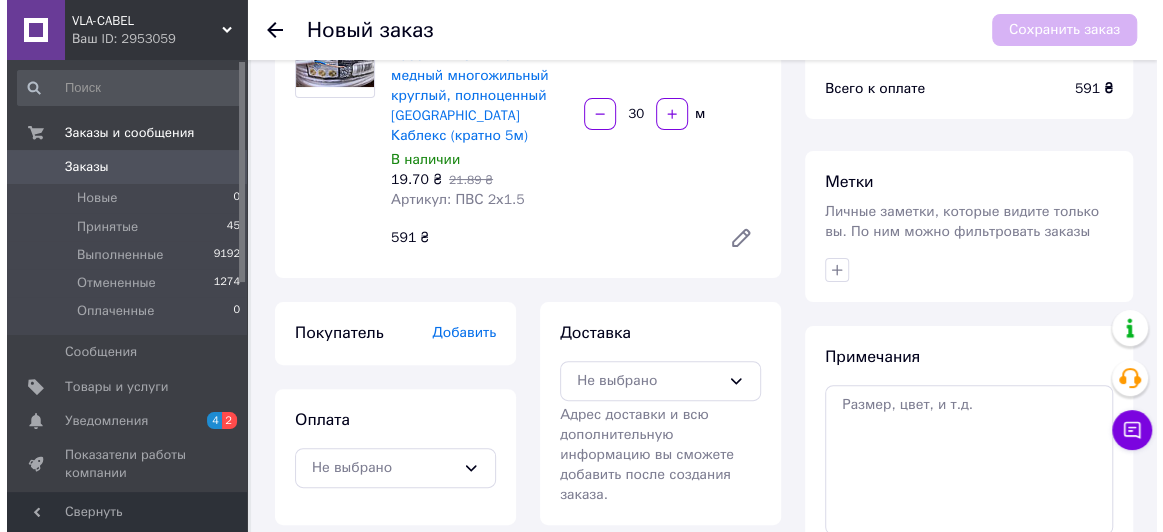 scroll, scrollTop: 124, scrollLeft: 0, axis: vertical 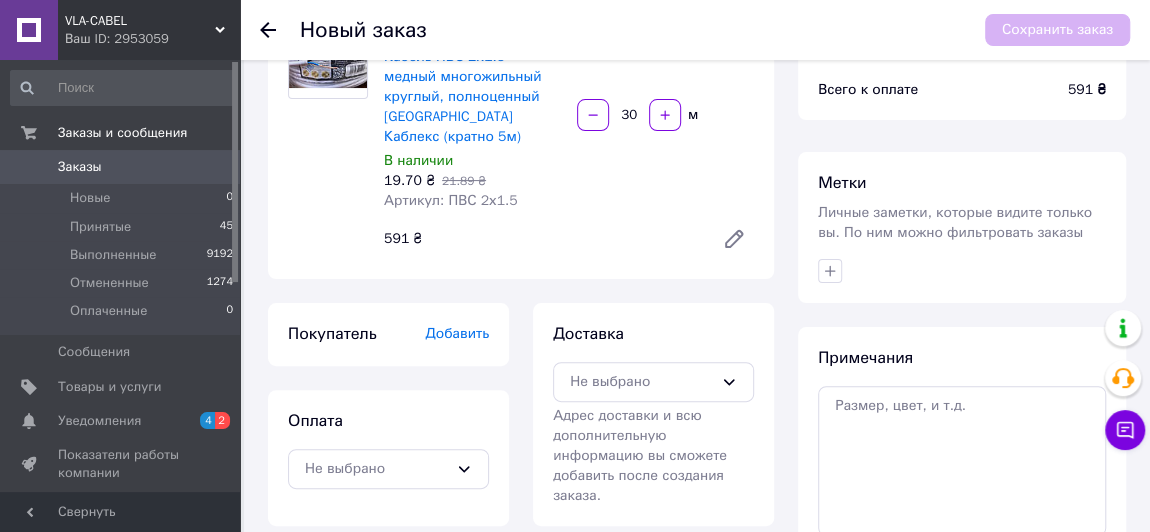 type on "30" 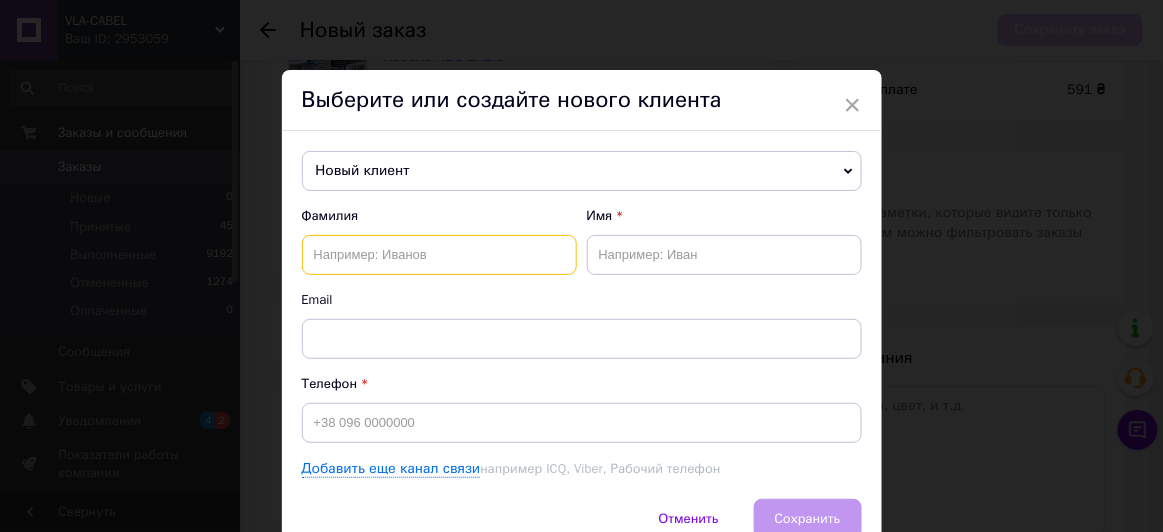 click at bounding box center [439, 255] 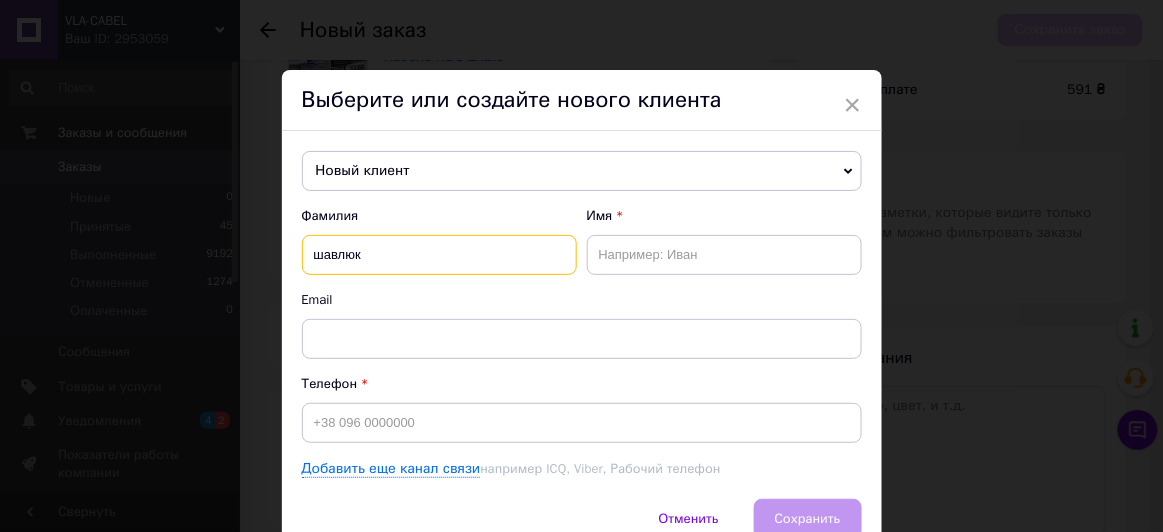 type on "шавлюк" 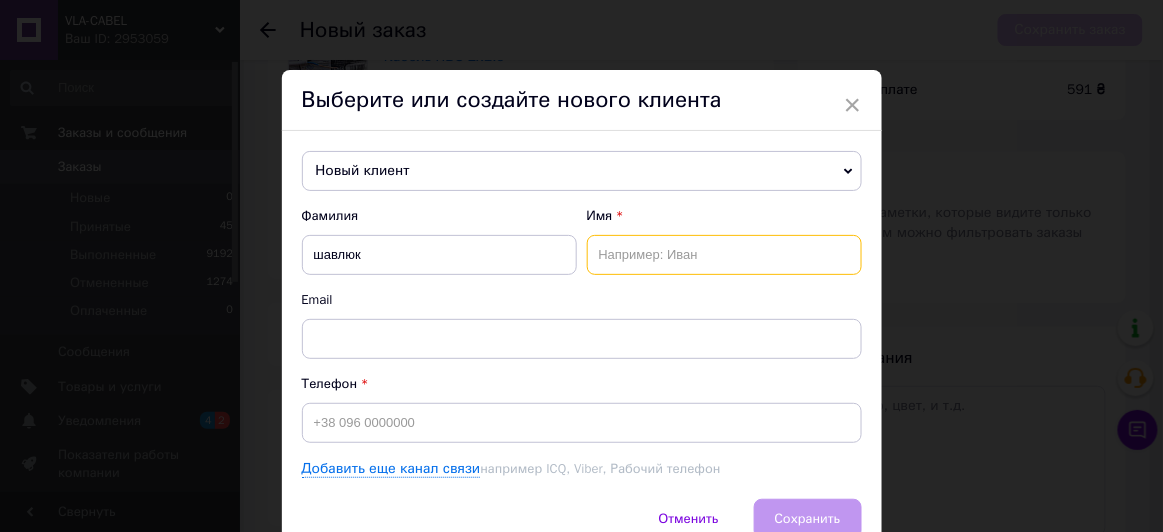 click at bounding box center (724, 255) 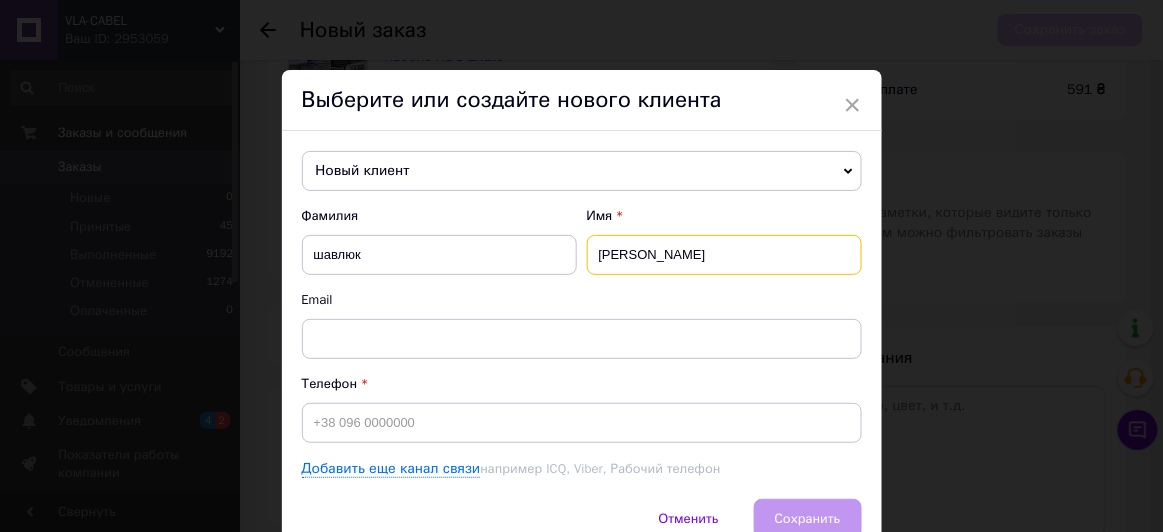 type on "[PERSON_NAME]" 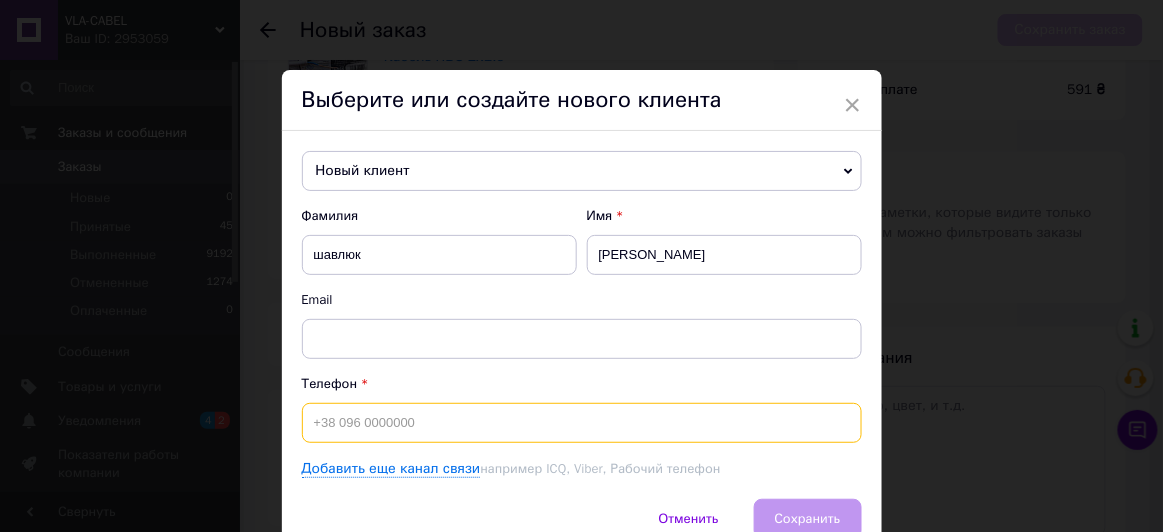 click at bounding box center [582, 423] 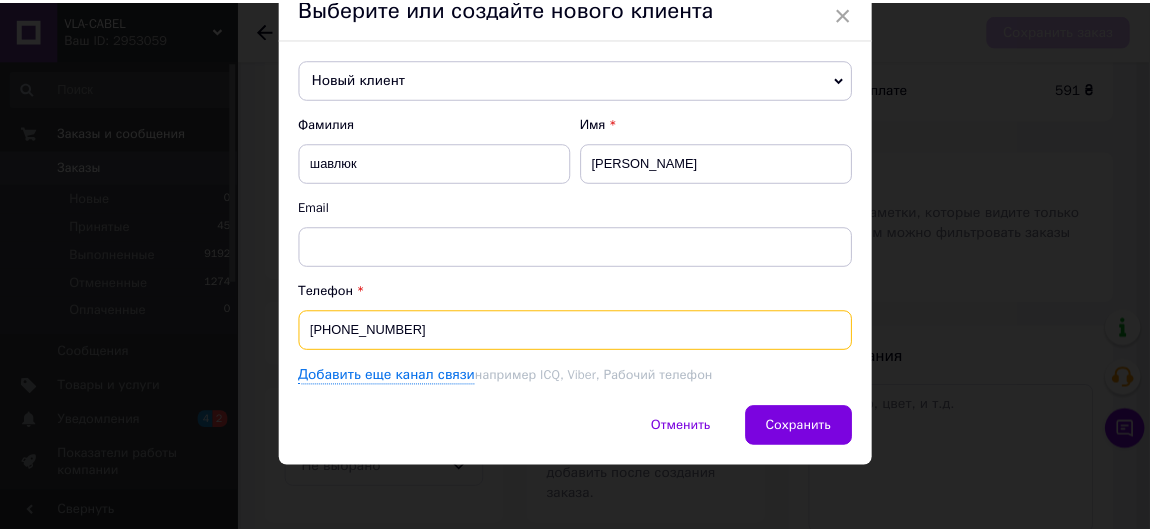 scroll, scrollTop: 89, scrollLeft: 0, axis: vertical 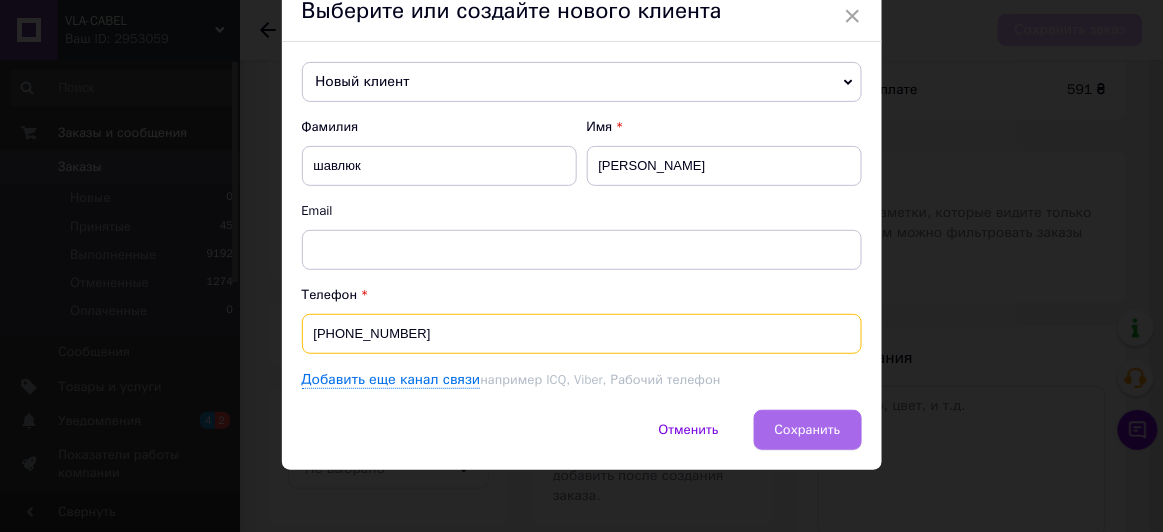 type on "[PHONE_NUMBER]" 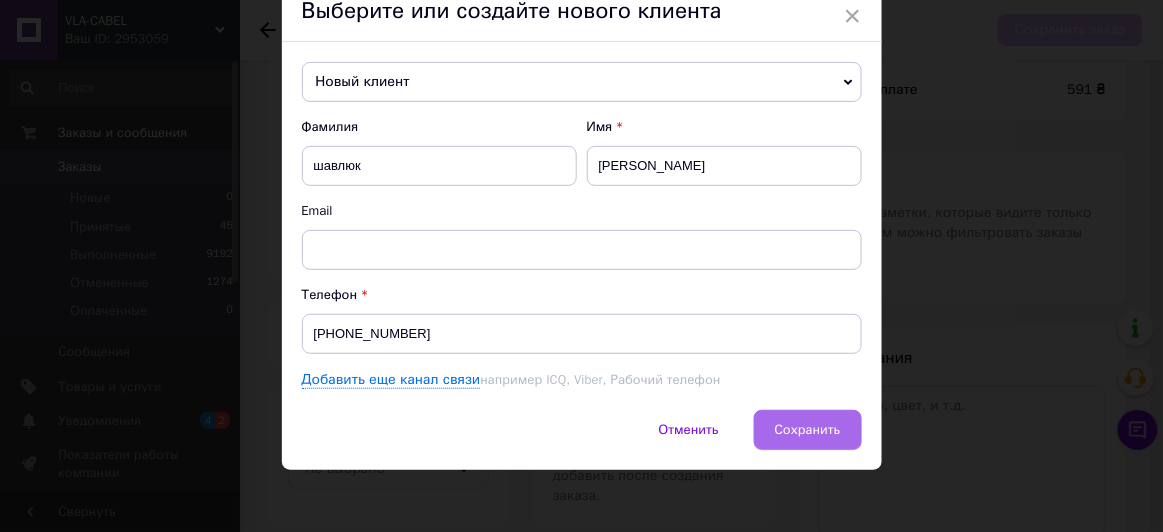 click on "Сохранить" at bounding box center [808, 429] 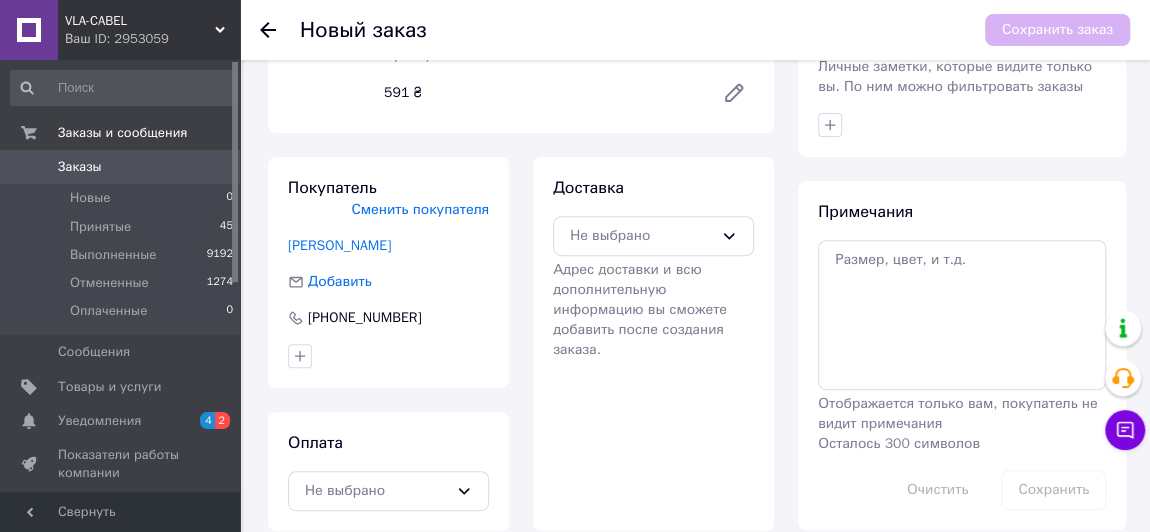 scroll, scrollTop: 289, scrollLeft: 0, axis: vertical 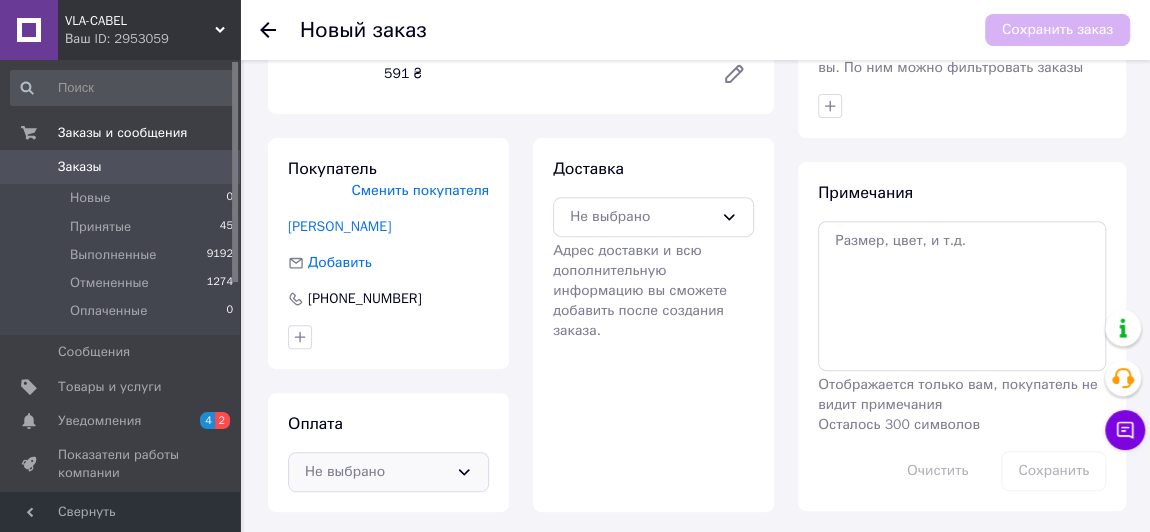 click 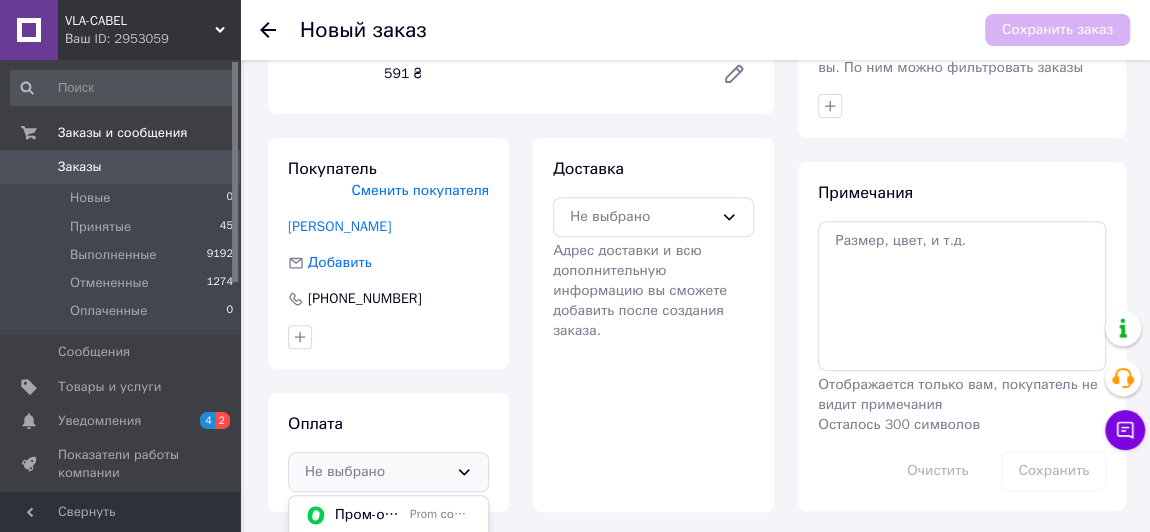 scroll, scrollTop: 404, scrollLeft: 0, axis: vertical 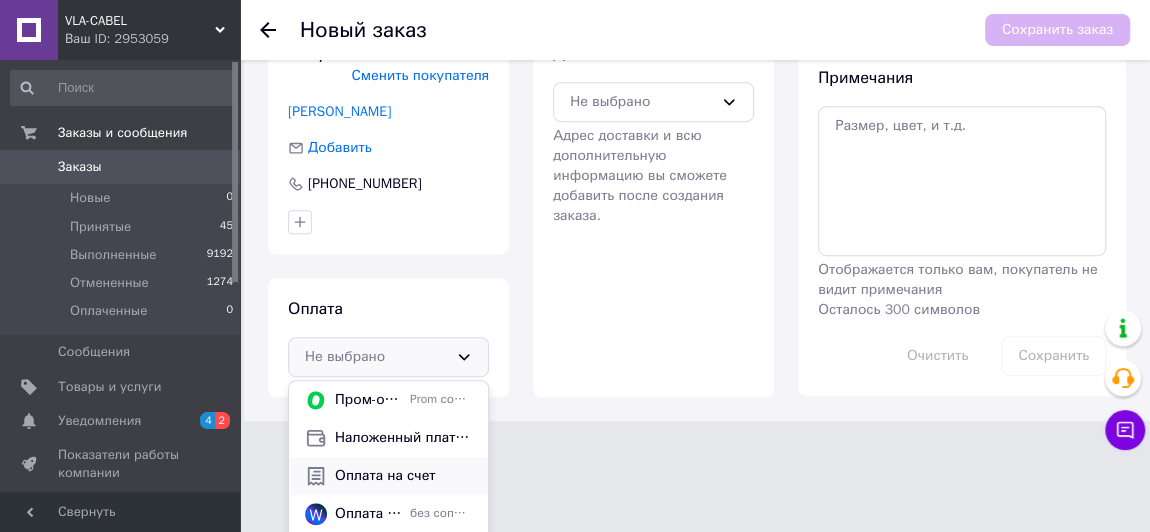 click on "Оплата на счет" at bounding box center [403, 476] 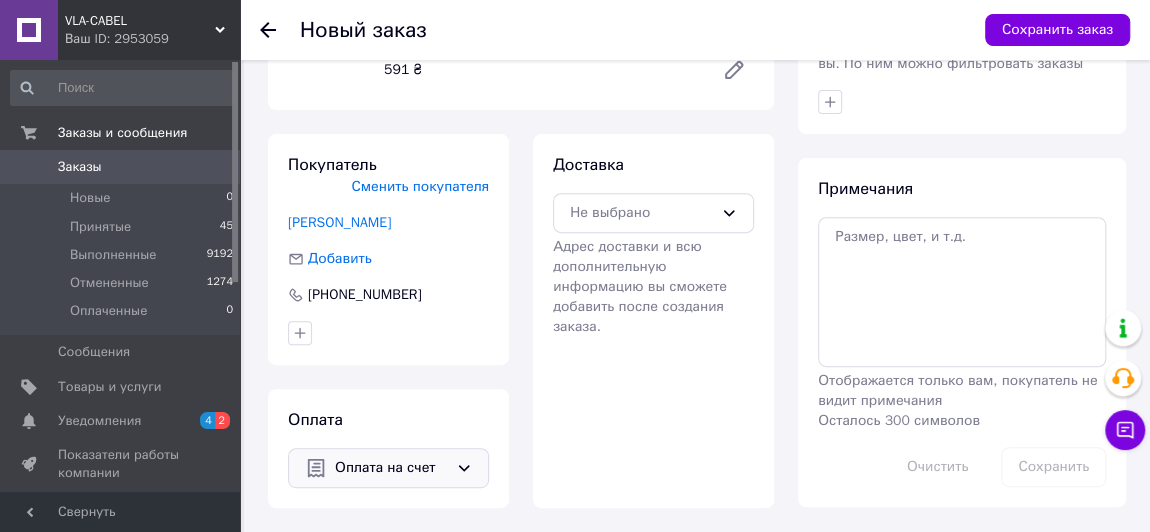 scroll, scrollTop: 289, scrollLeft: 0, axis: vertical 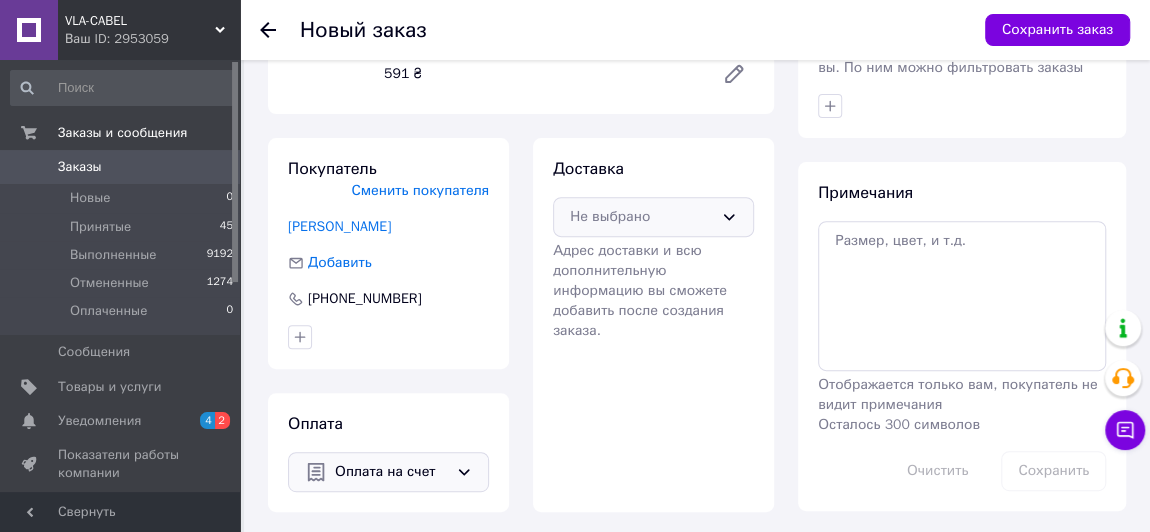click on "Не выбрано" at bounding box center [653, 217] 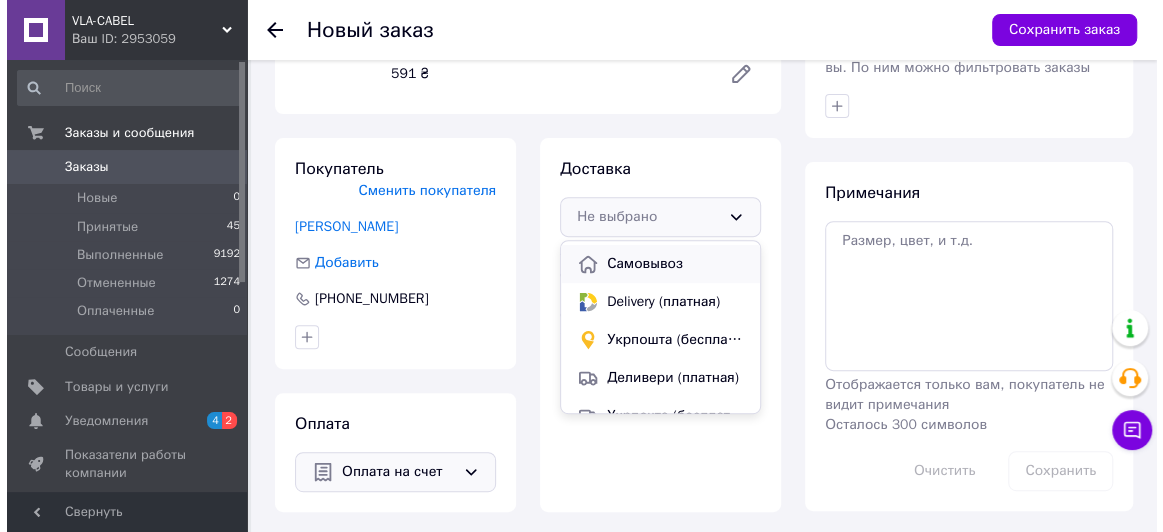 scroll, scrollTop: 169, scrollLeft: 0, axis: vertical 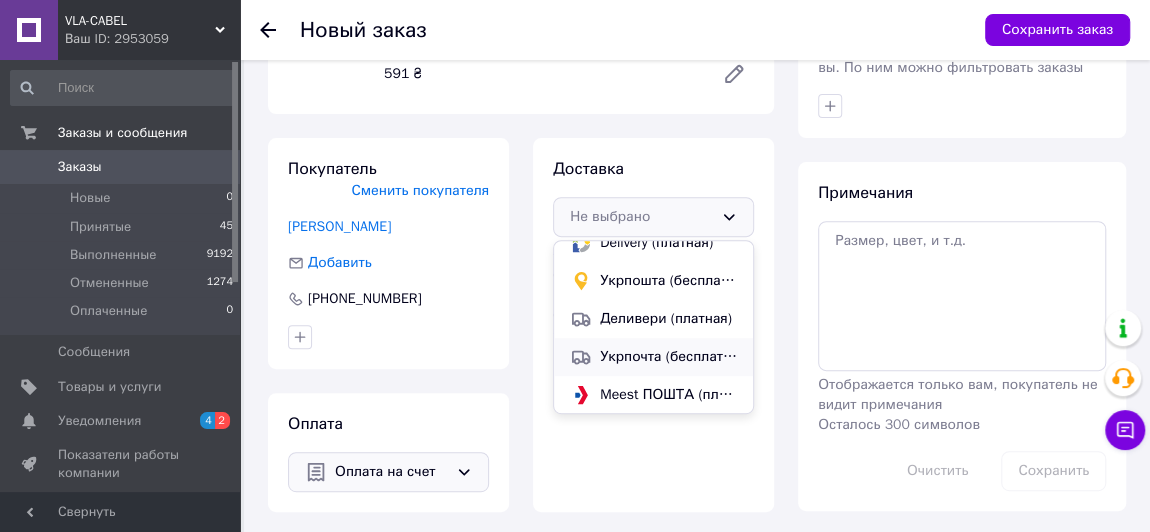 click on "Укрпочта (бесплатно)" at bounding box center (668, 357) 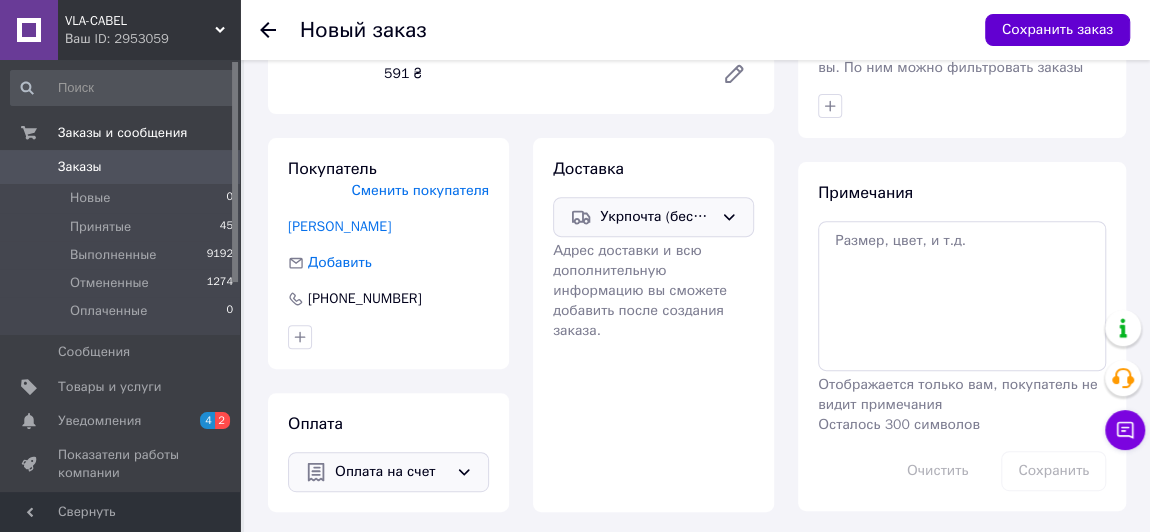 click on "Сохранить заказ" at bounding box center [1057, 30] 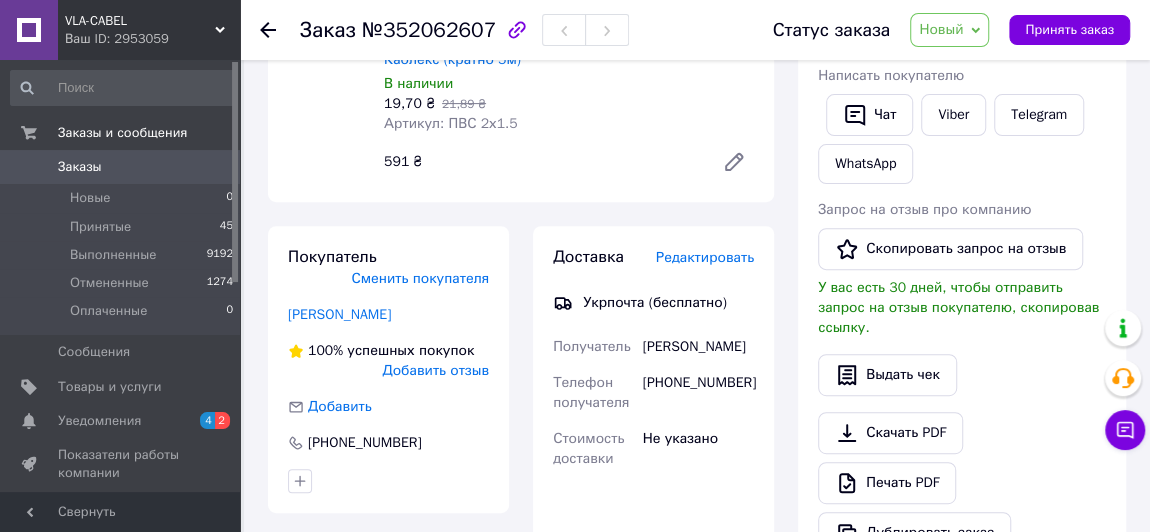 click on "Редактировать" at bounding box center [705, 257] 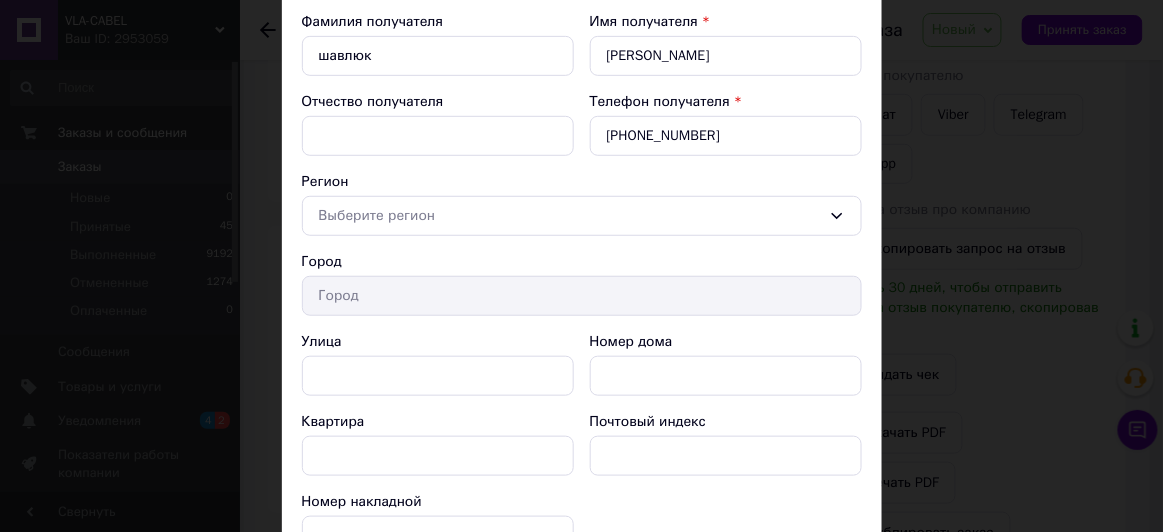 scroll, scrollTop: 230, scrollLeft: 0, axis: vertical 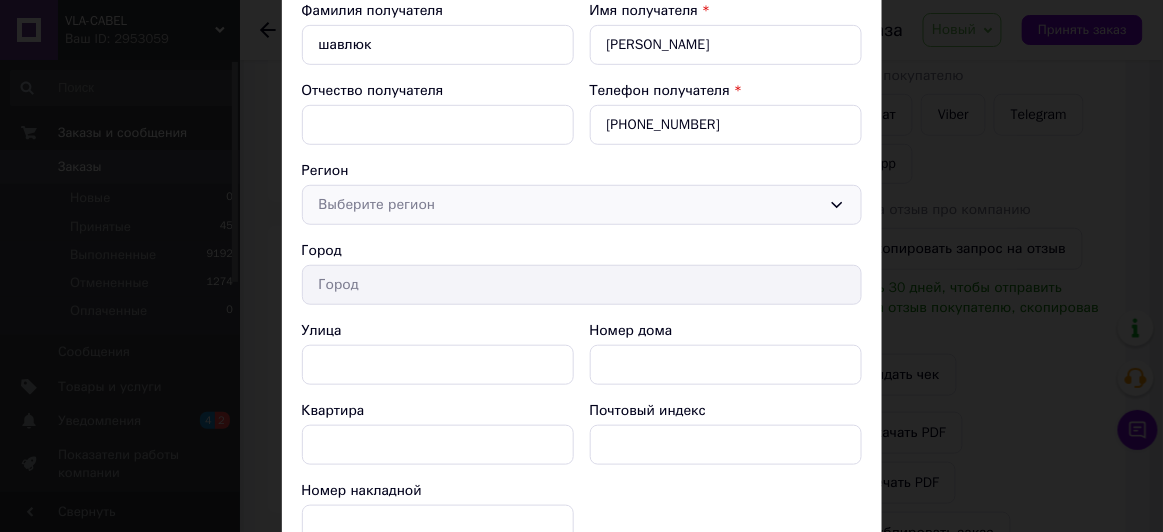 click on "Выберите регион" at bounding box center [570, 205] 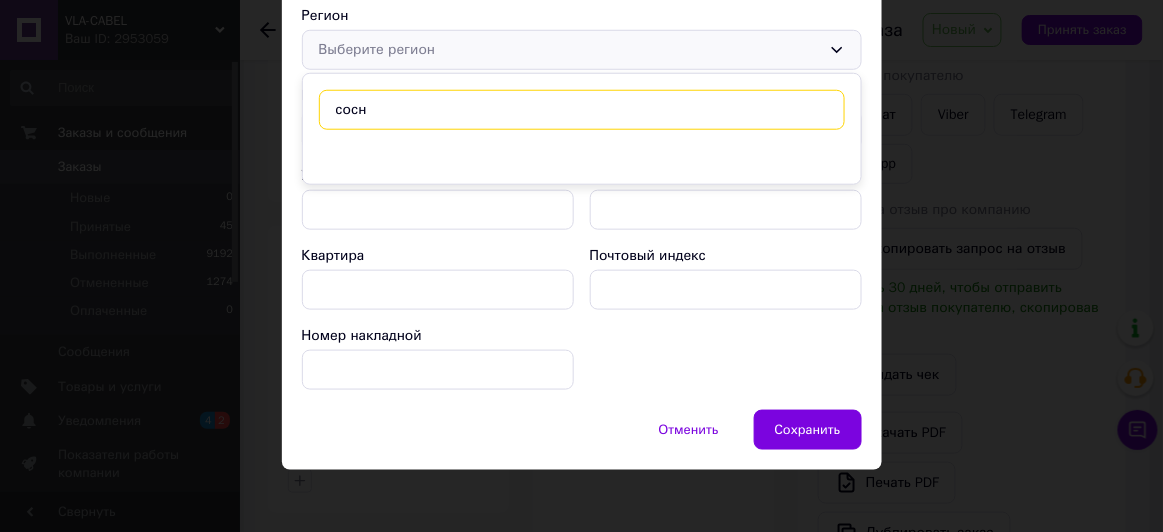scroll, scrollTop: 384, scrollLeft: 0, axis: vertical 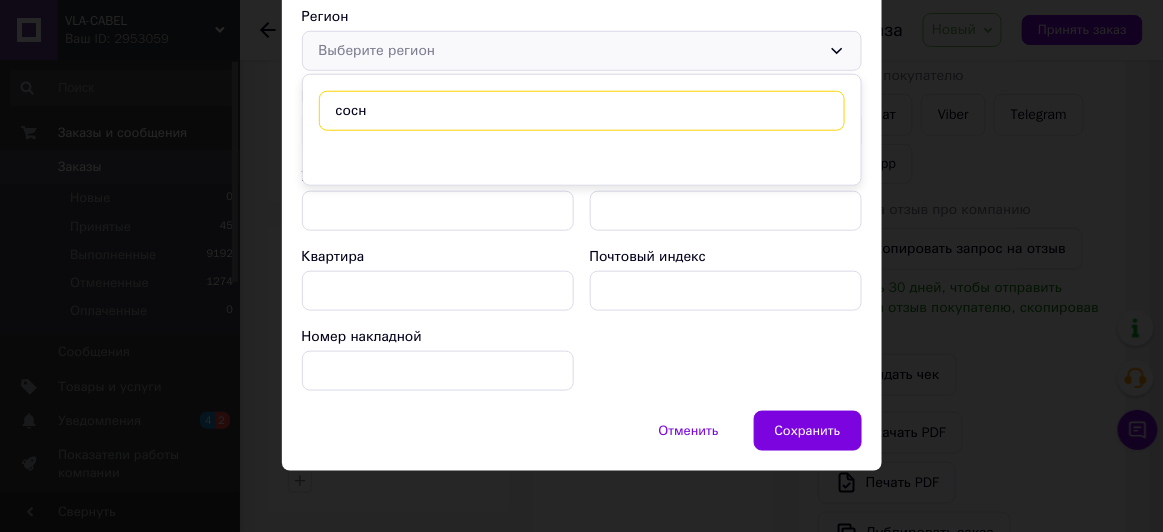type on "сосн" 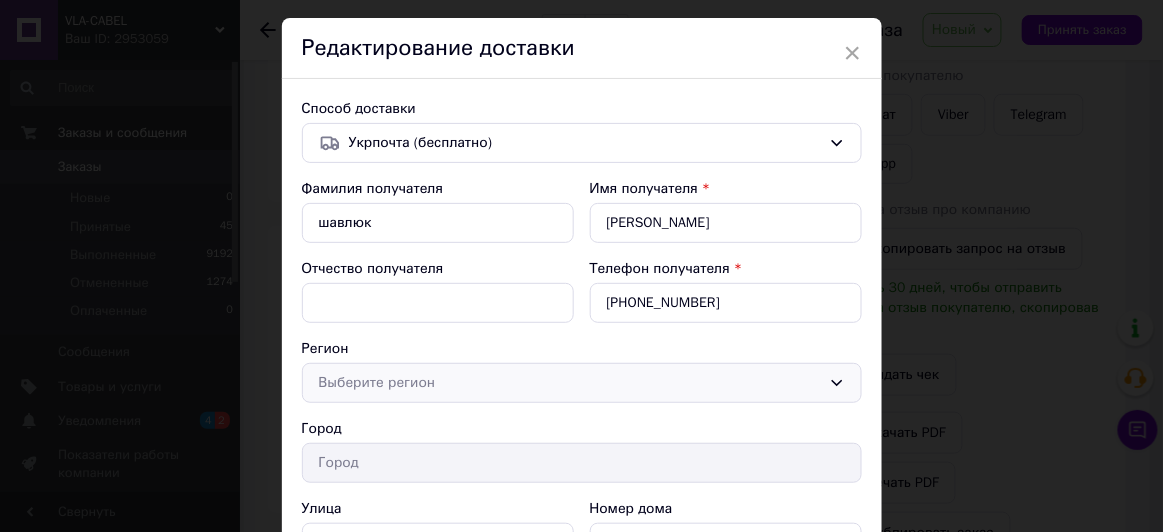 click 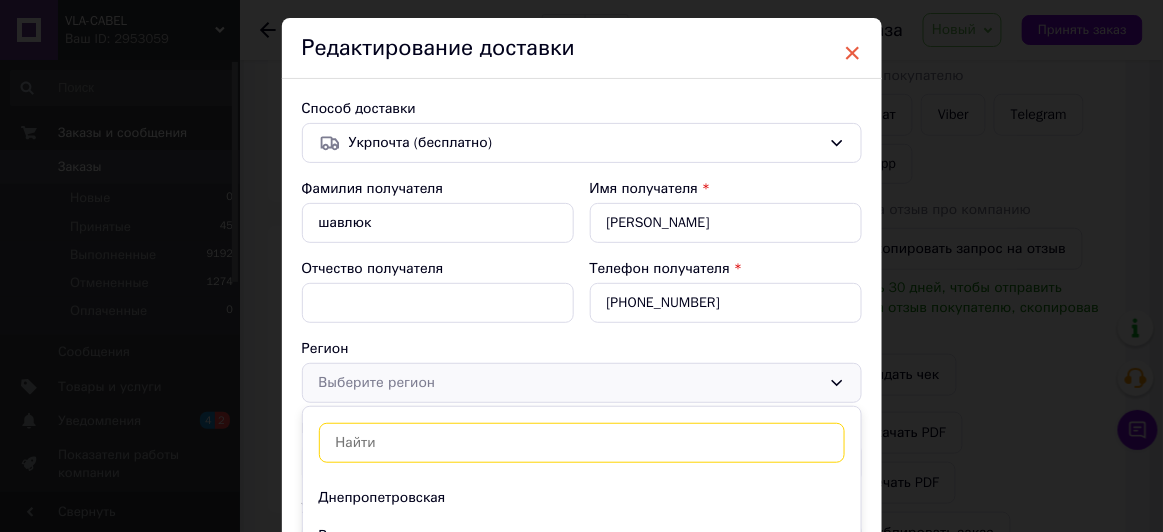 click on "×" at bounding box center (853, 53) 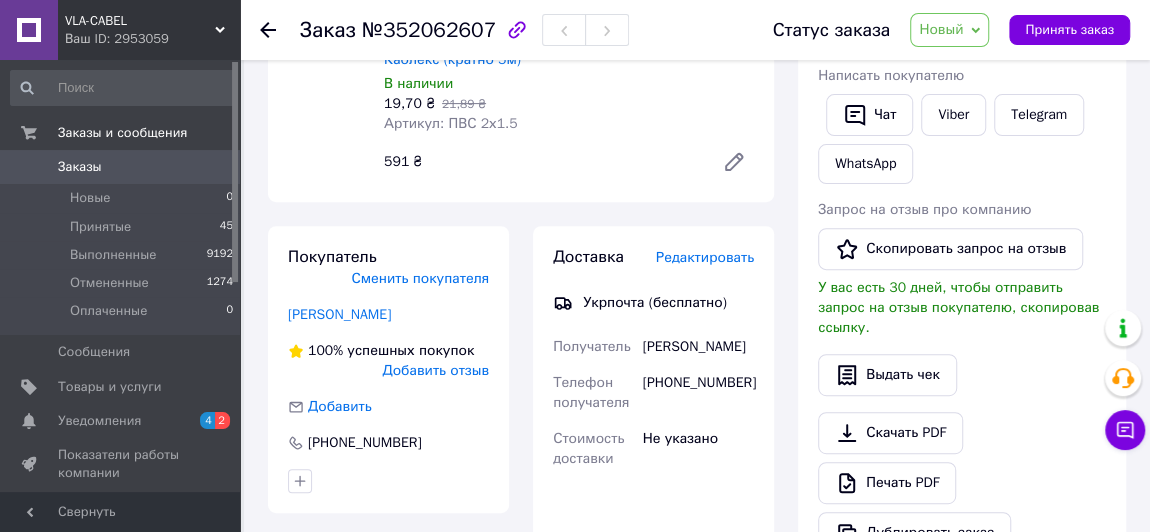 click on "Редактировать" at bounding box center [705, 257] 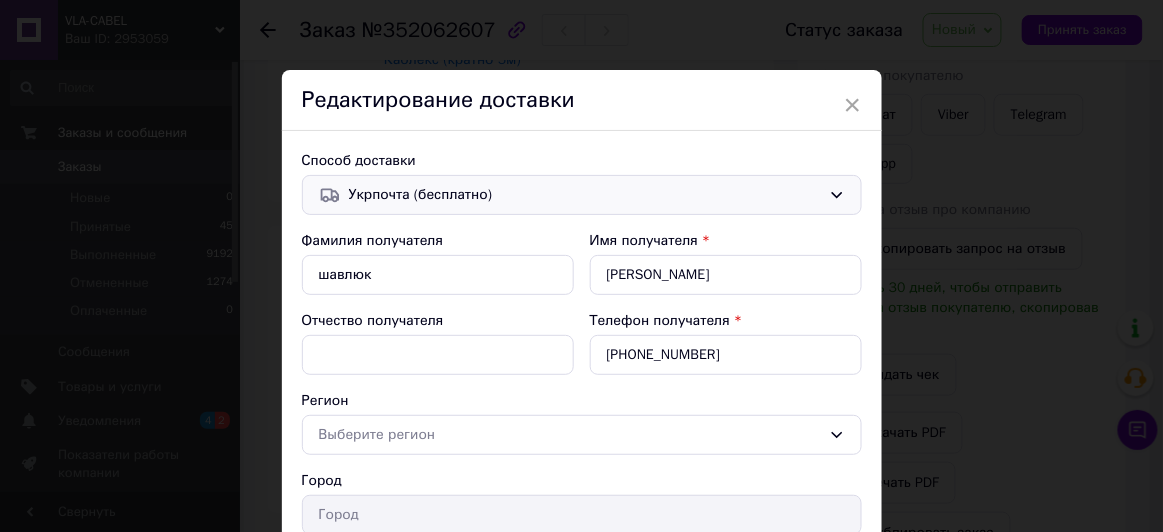 click 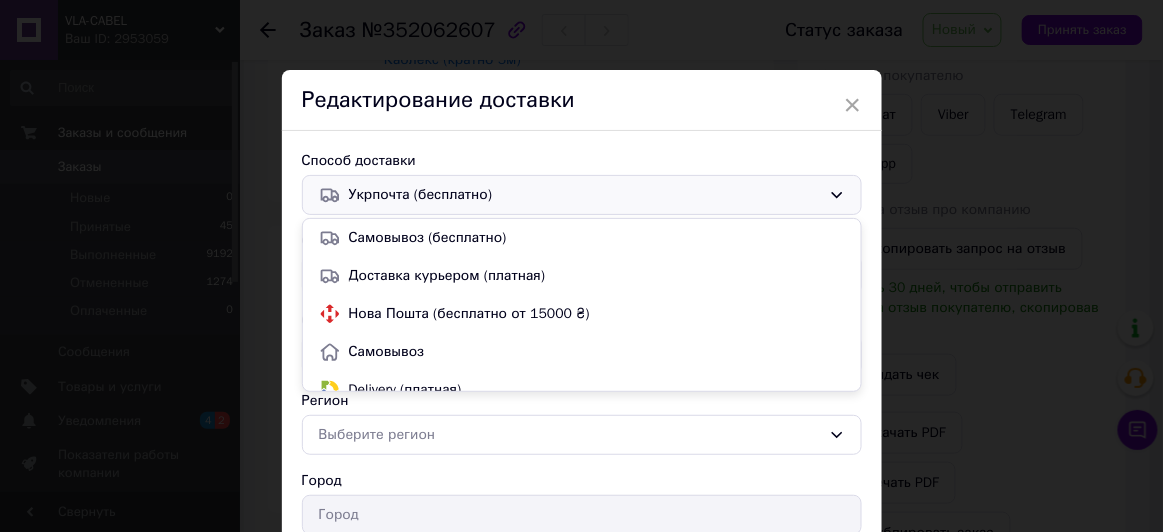 scroll, scrollTop: 169, scrollLeft: 0, axis: vertical 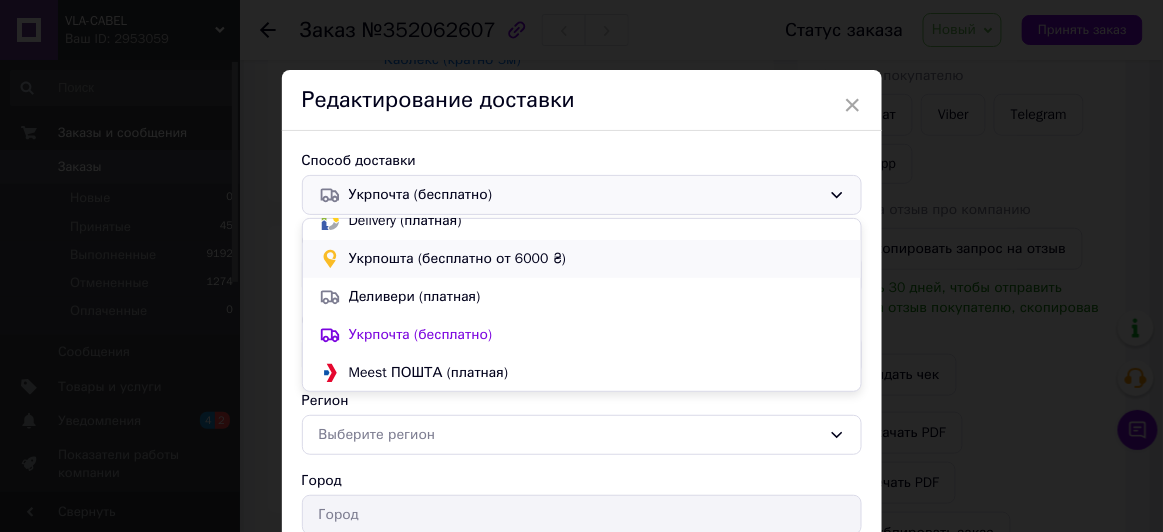 click on "Укрпошта (бесплатно от 6000 ₴)" at bounding box center (597, 259) 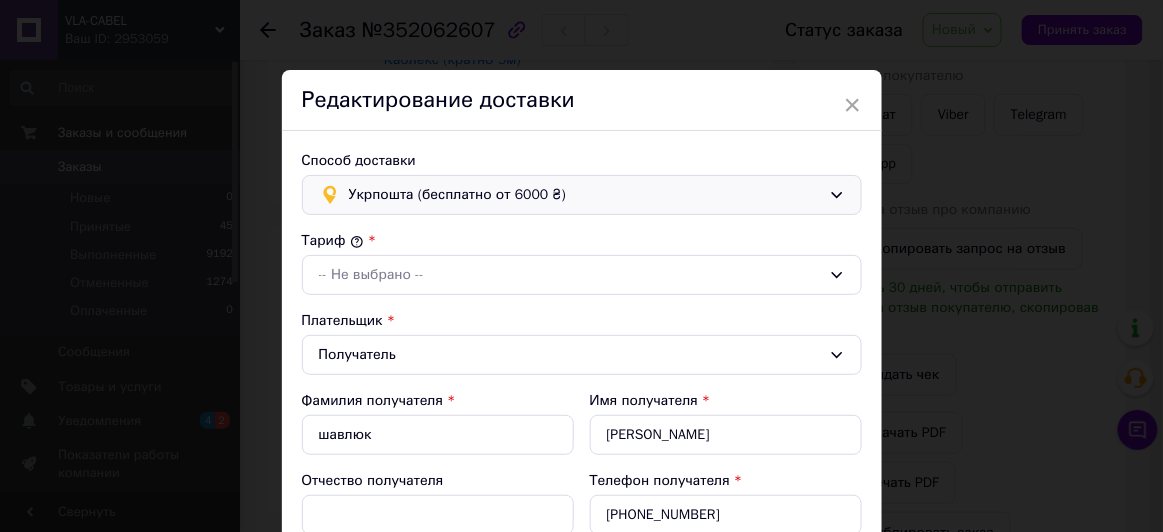 click on "-- Не выбрано --" at bounding box center (582, 275) 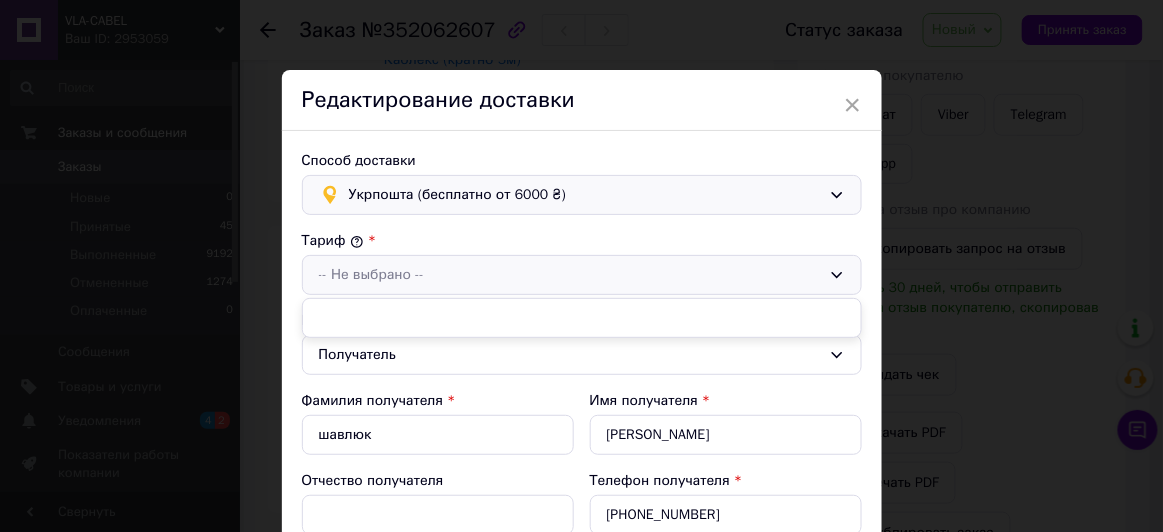 type on "591" 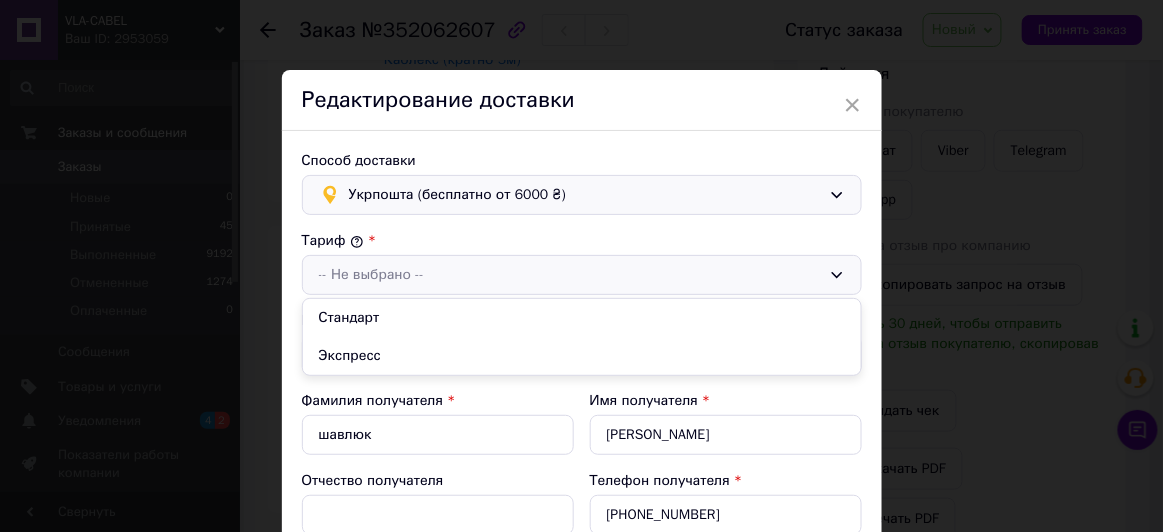 click on "-- Не выбрано --" at bounding box center (570, 275) 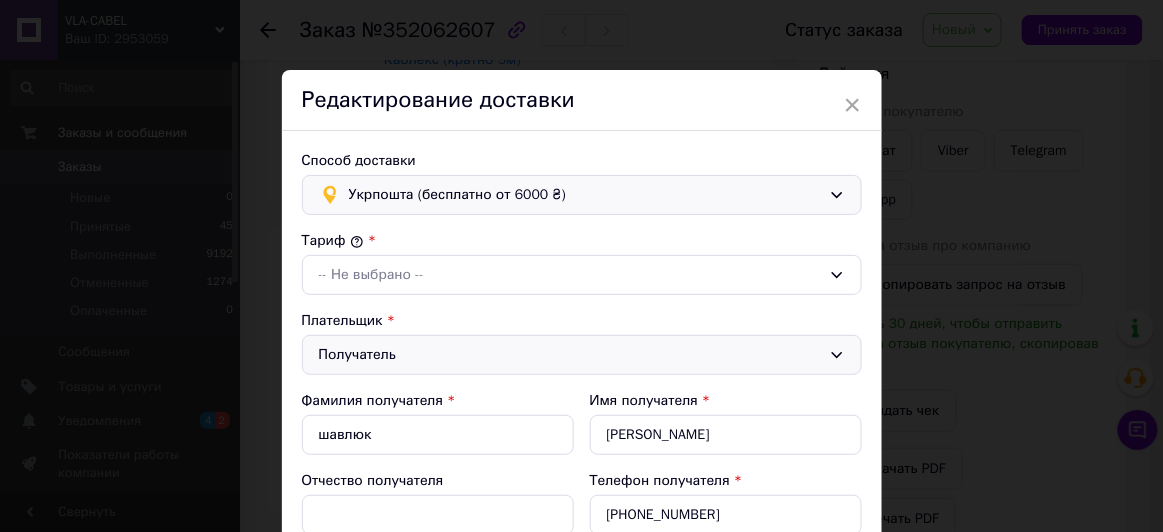 click on "Получатель" at bounding box center (570, 355) 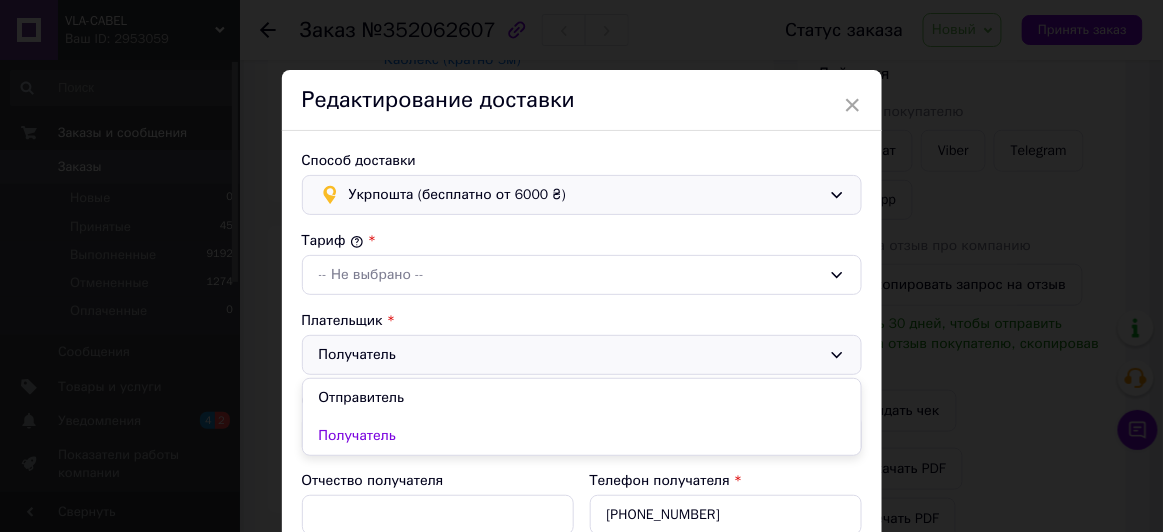 click on "Получатель" at bounding box center (570, 355) 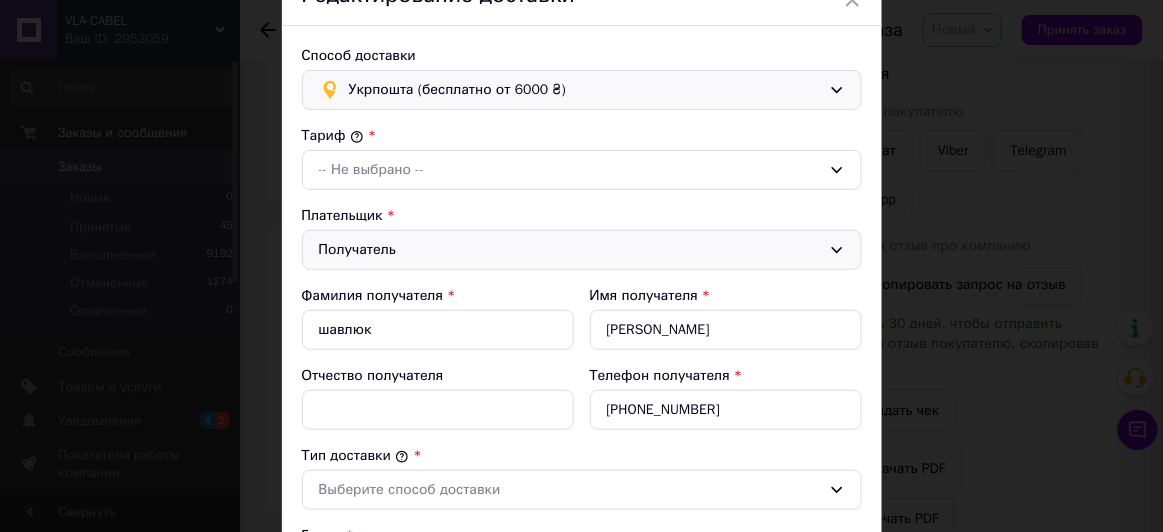 scroll, scrollTop: 130, scrollLeft: 0, axis: vertical 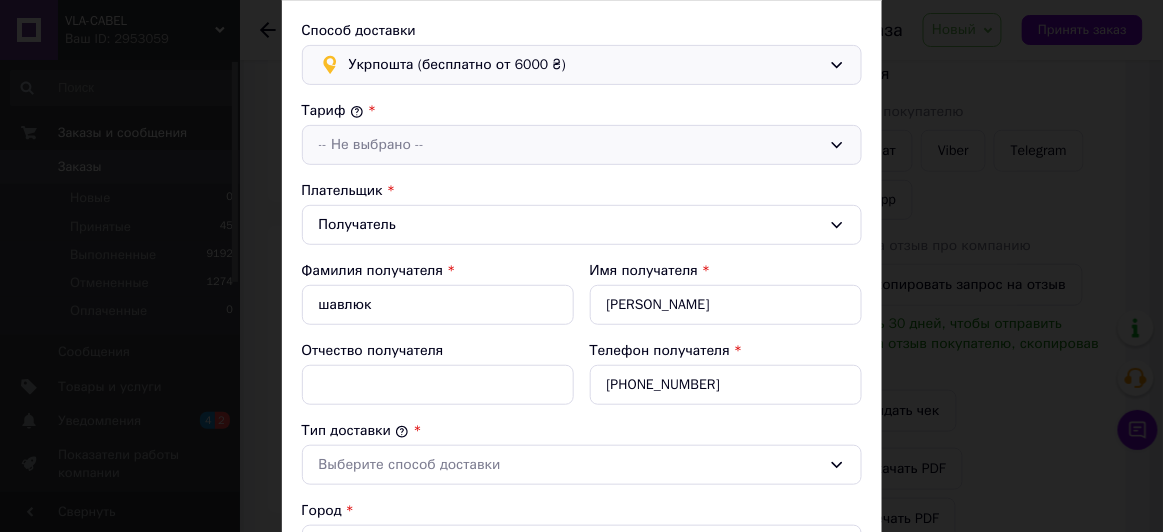 click 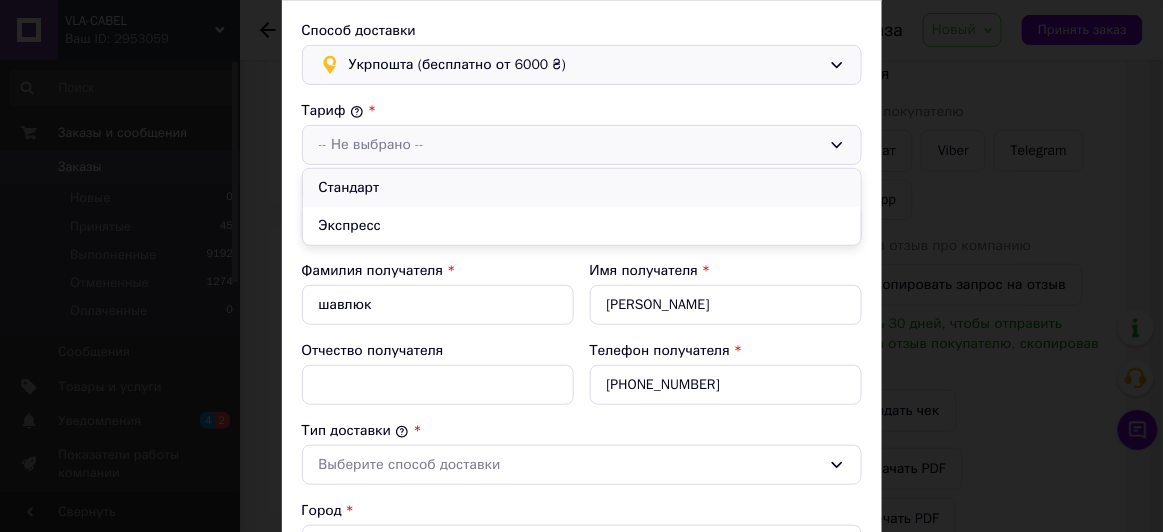 click on "Стандарт" at bounding box center (582, 188) 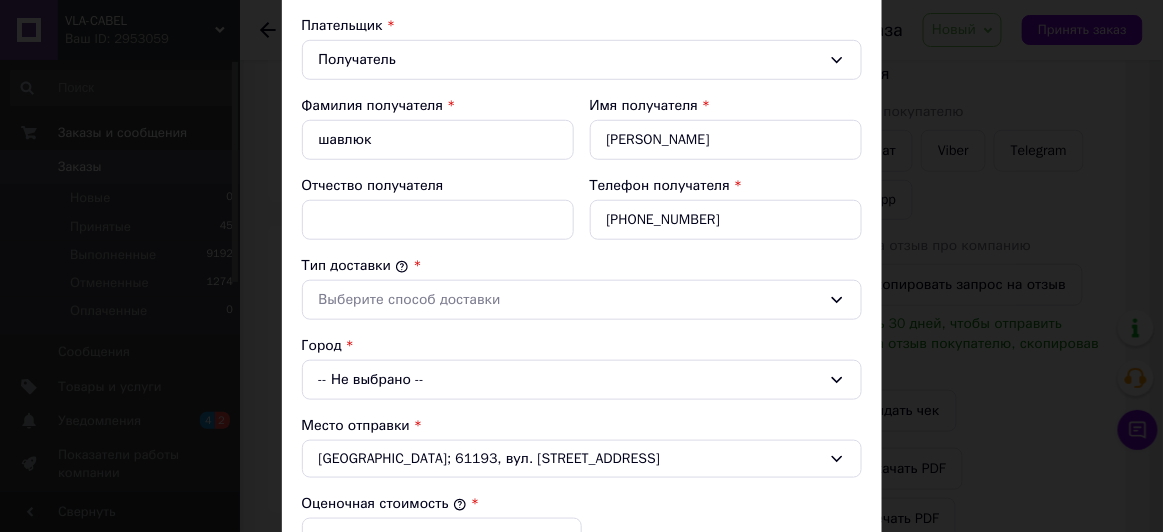 scroll, scrollTop: 298, scrollLeft: 0, axis: vertical 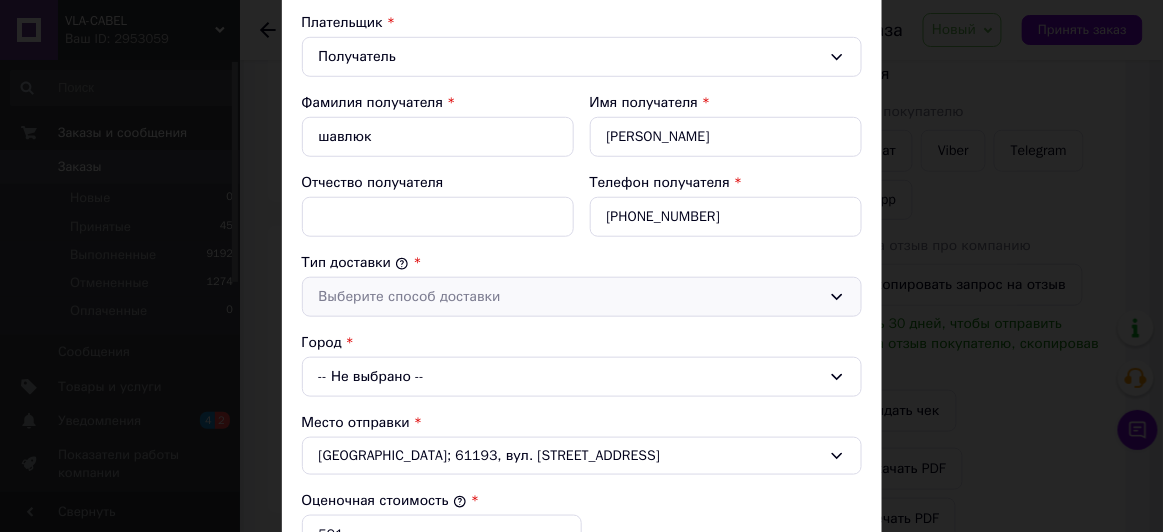 click on "Выберите способ доставки" at bounding box center (570, 297) 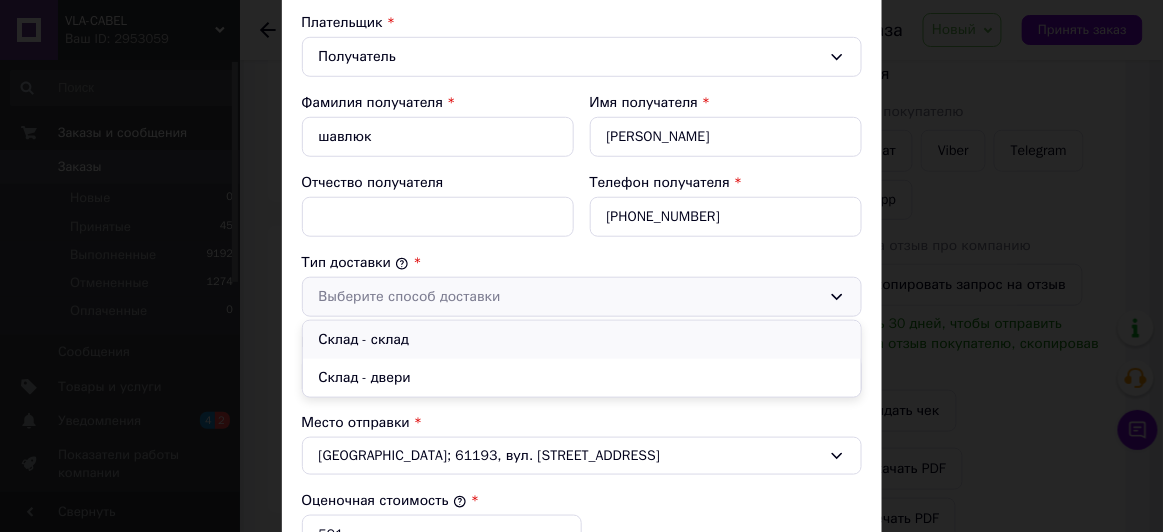 click on "Склад - склад" at bounding box center [582, 340] 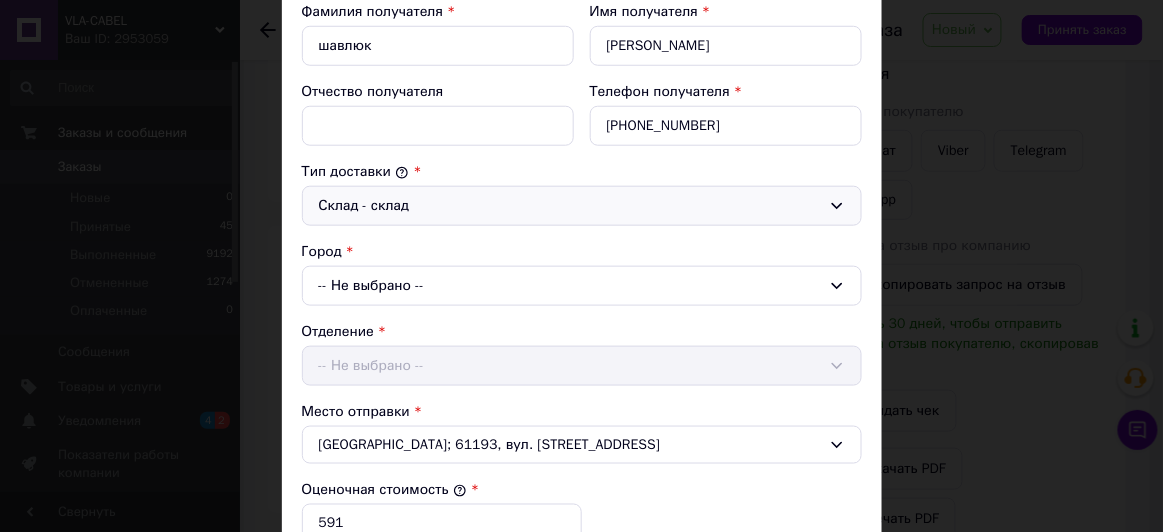 scroll, scrollTop: 392, scrollLeft: 0, axis: vertical 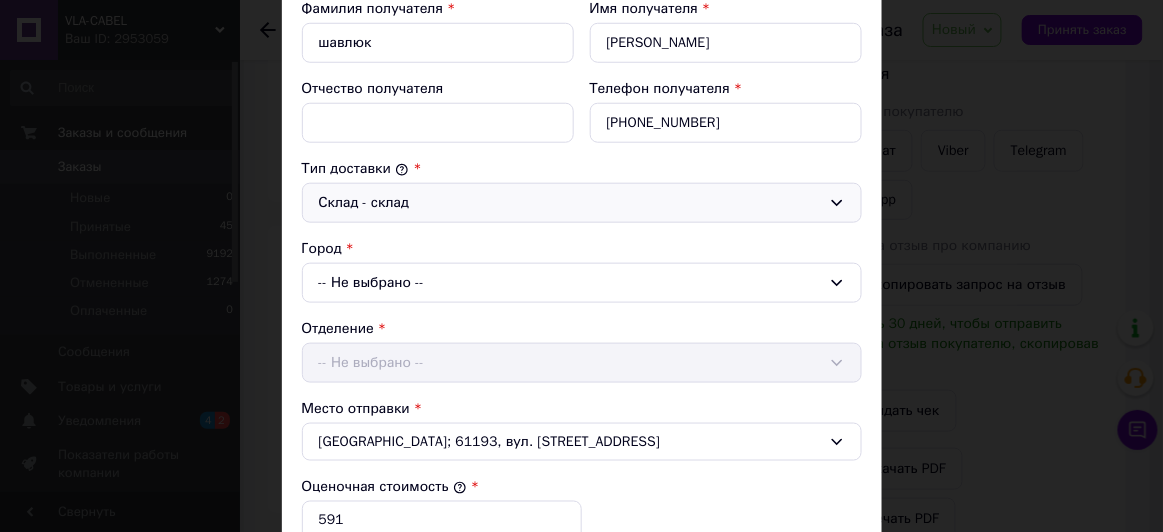 click on "-- Не выбрано --" at bounding box center (582, 283) 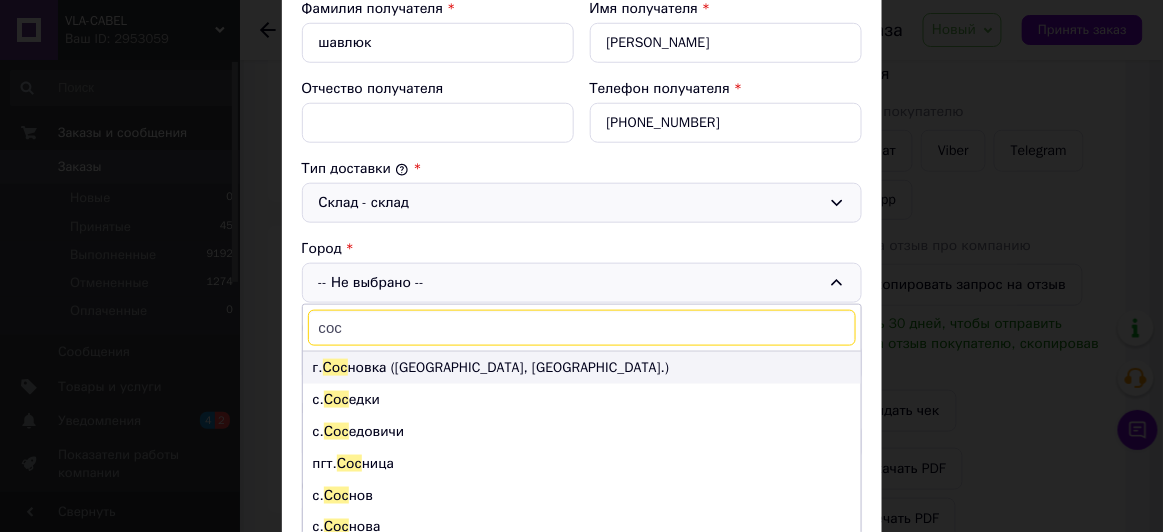 type on "сос" 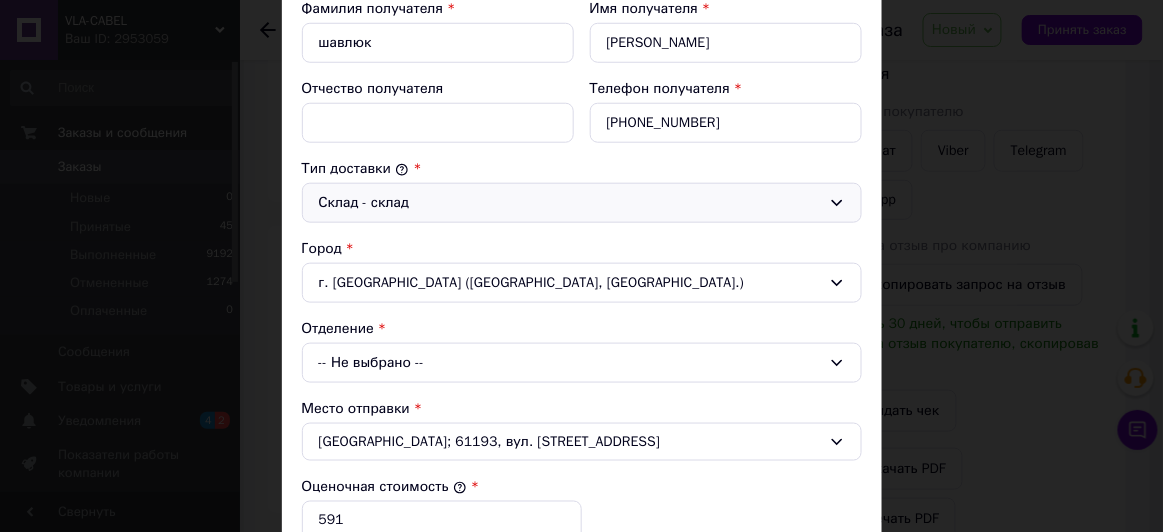 click on "-- Не выбрано --" at bounding box center (582, 363) 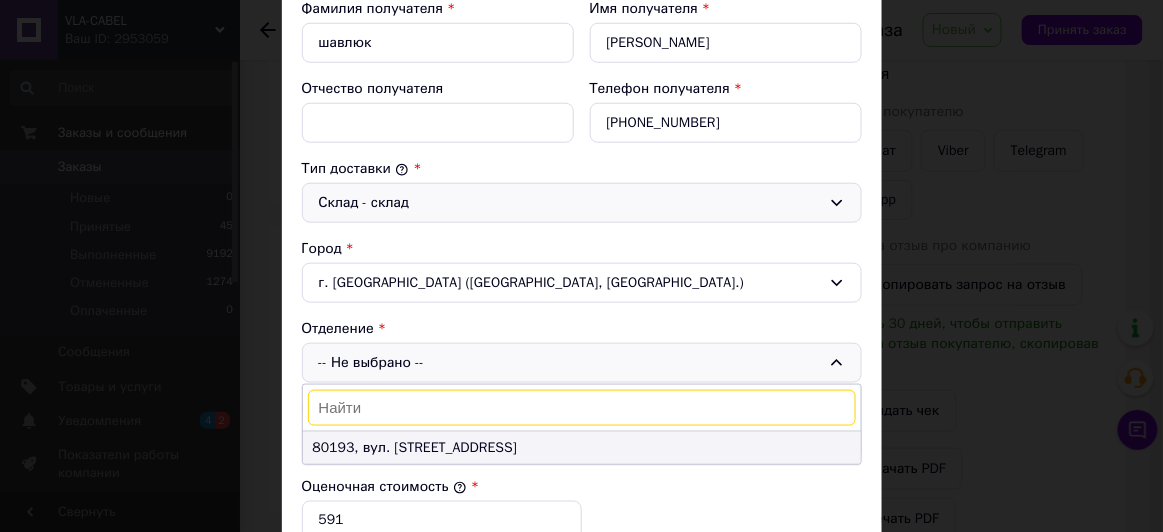 click on "80193, вул. [STREET_ADDRESS]" at bounding box center [582, 448] 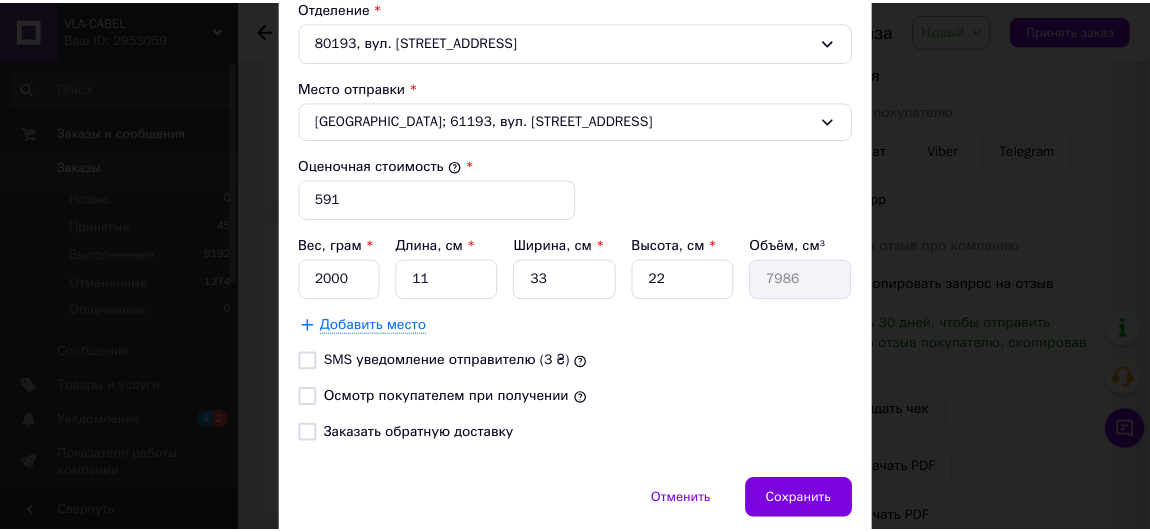 scroll, scrollTop: 719, scrollLeft: 0, axis: vertical 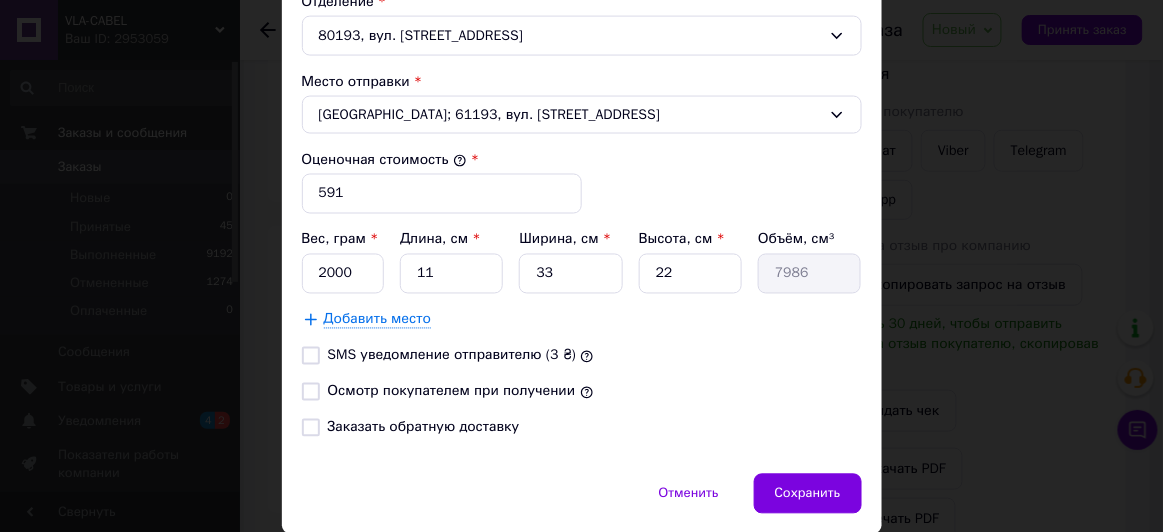 click on "Осмотр покупателем при получении" at bounding box center [311, 392] 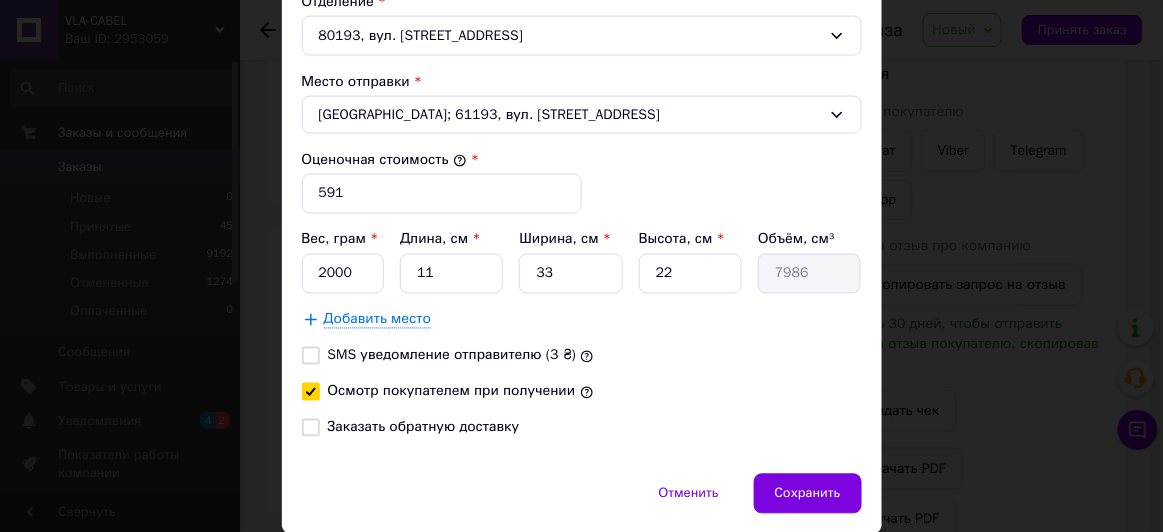 checkbox on "true" 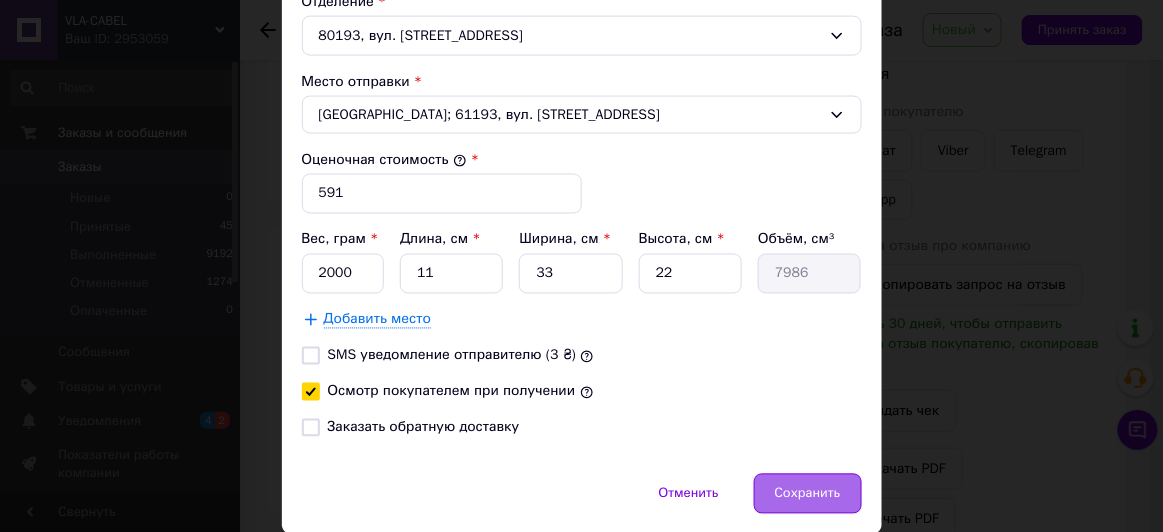 click on "Сохранить" at bounding box center [808, 494] 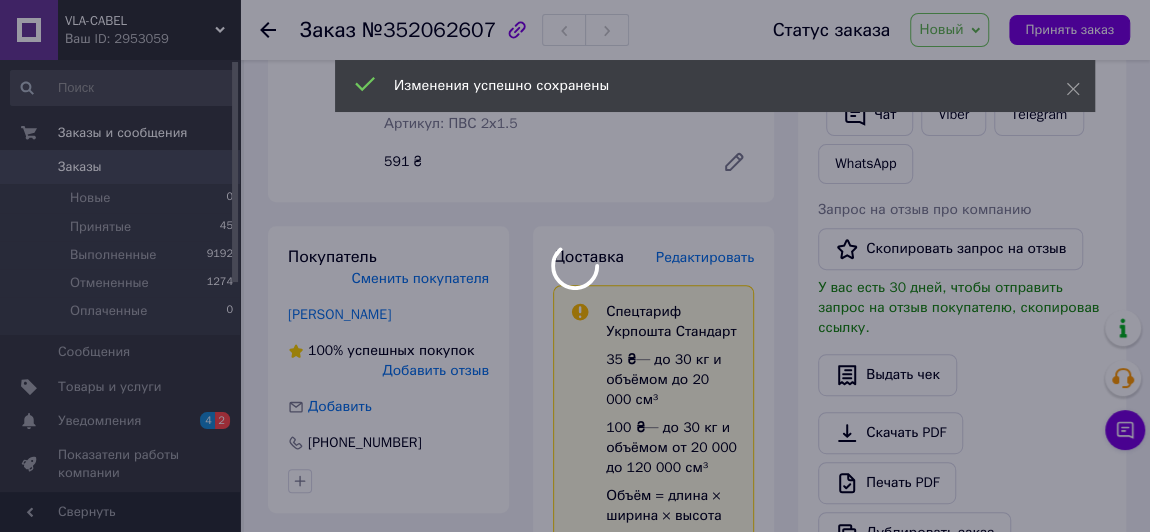 click on "VLA-CABEL Ваш ID: 2953059 Сайт VLA-CABEL Кабинет покупателя Проверить состояние системы Страница на портале Справка Выйти Заказы и сообщения Заказы 0 Новые 0 Принятые 45 Выполненные 9192 Отмененные 1274 Оплаченные 0 Сообщения 0 Товары и услуги Уведомления 4 2 Показатели работы компании Панель управления Отзывы Клиенты Каталог ProSale Аналитика Инструменты вебмастера и SEO Управление сайтом Кошелек компании Маркет Настройки Тарифы и счета Prom топ Свернуть
Заказ №352062607 Статус заказа Новый Принят Выполнен Отменен - 10%   30" at bounding box center (575, 599) 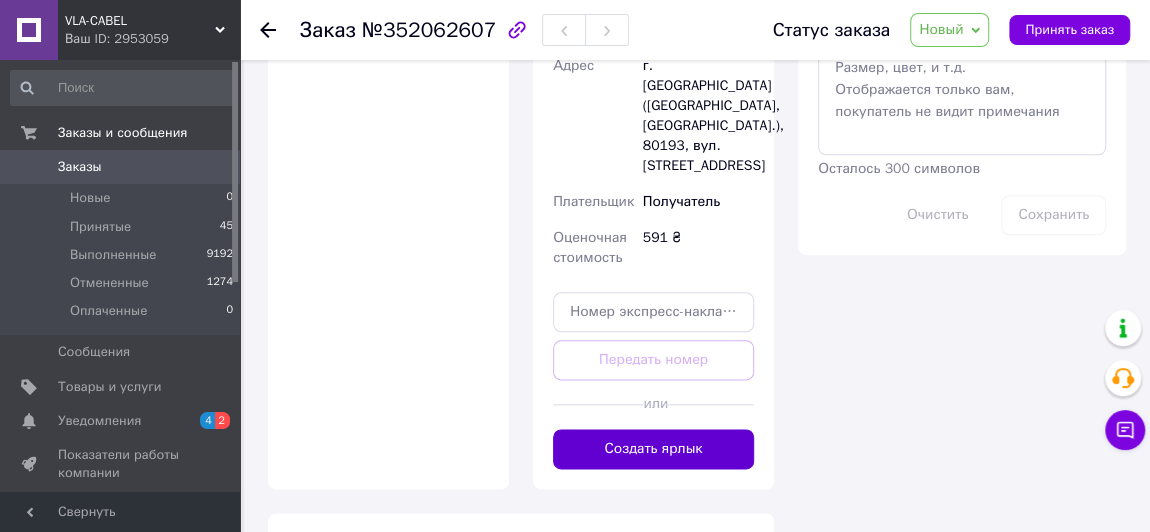 scroll, scrollTop: 1073, scrollLeft: 0, axis: vertical 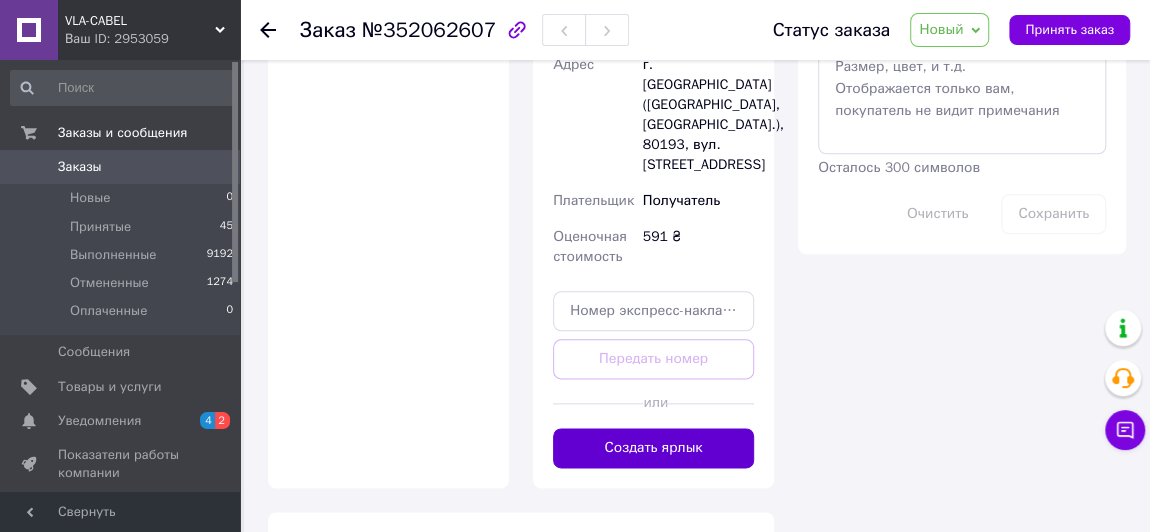 click on "Создать ярлык" at bounding box center (653, 448) 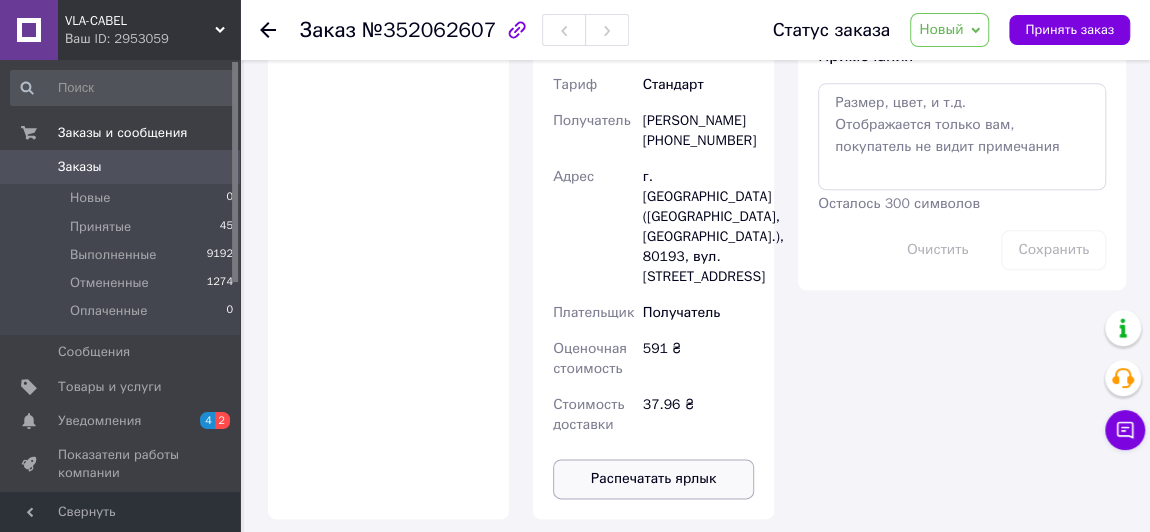click on "Распечатать ярлык" at bounding box center (653, 479) 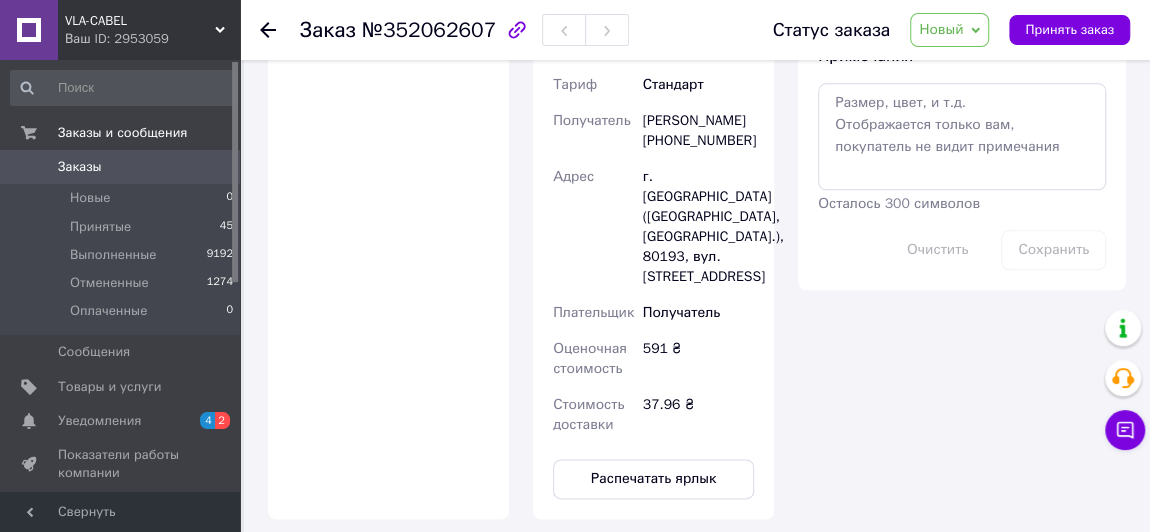 click on "Статус заказа Новый Принят Выполнен Отменен Оплаченный Принять заказ" at bounding box center [931, 30] 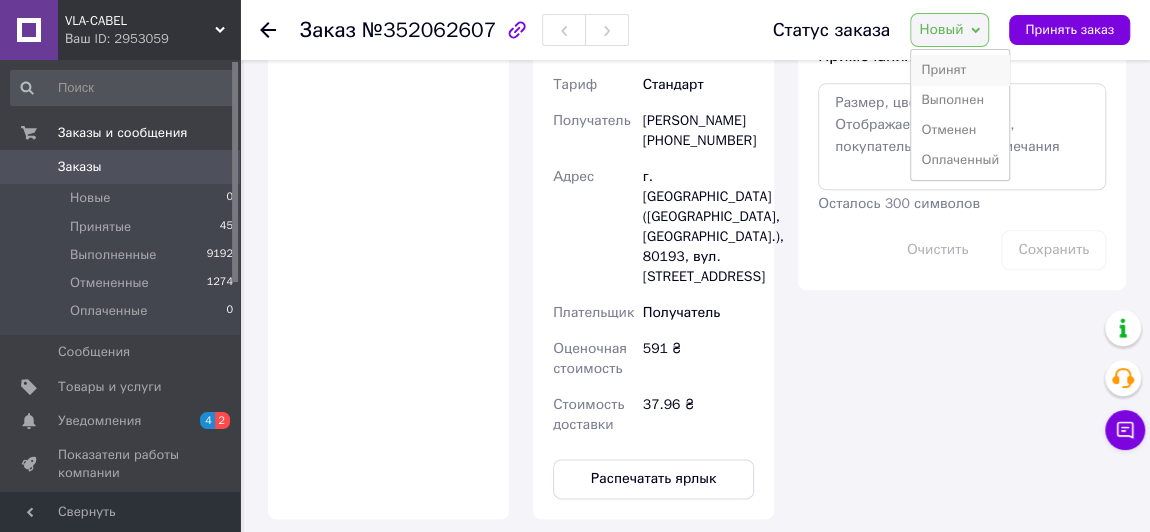 click on "Принят" at bounding box center (960, 70) 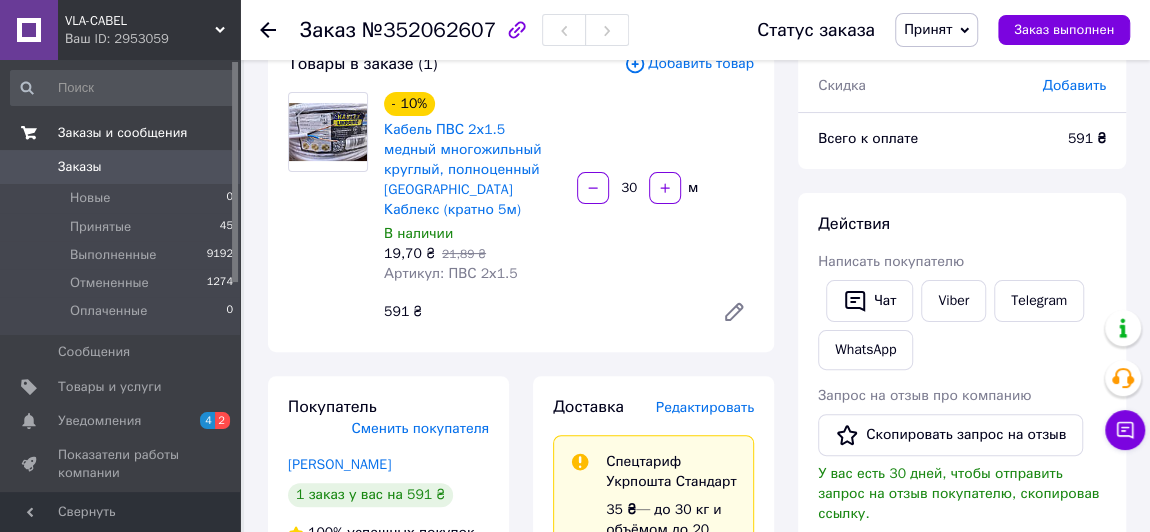 scroll, scrollTop: 0, scrollLeft: 0, axis: both 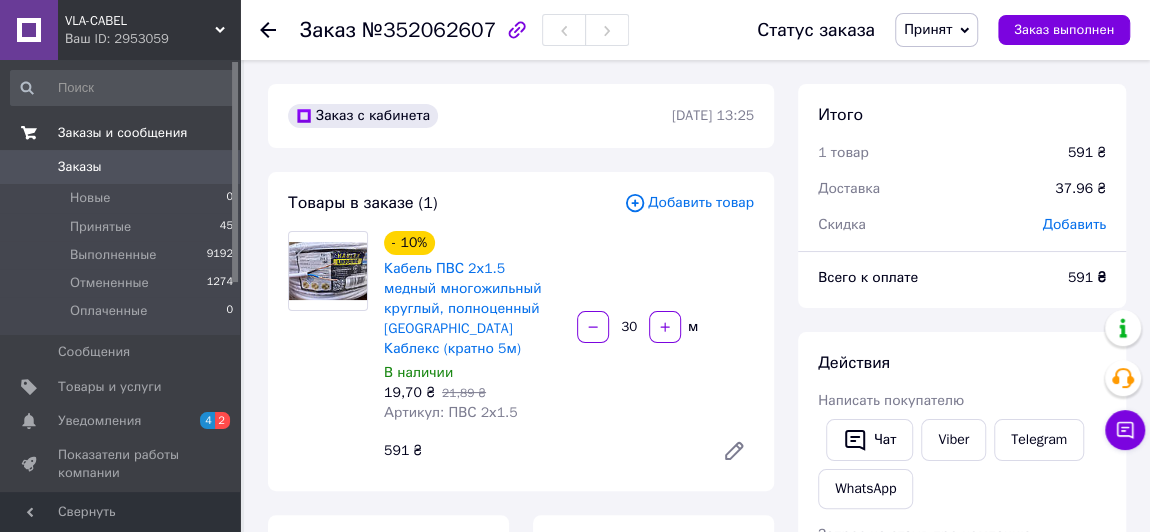 click on "Заказы и сообщения" at bounding box center [122, 133] 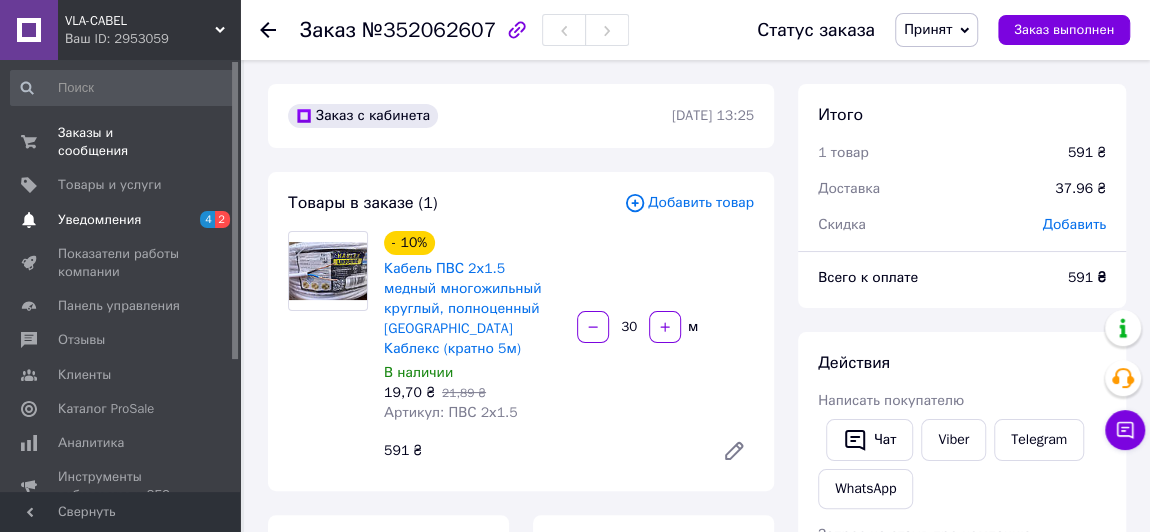 click on "Уведомления" at bounding box center [99, 220] 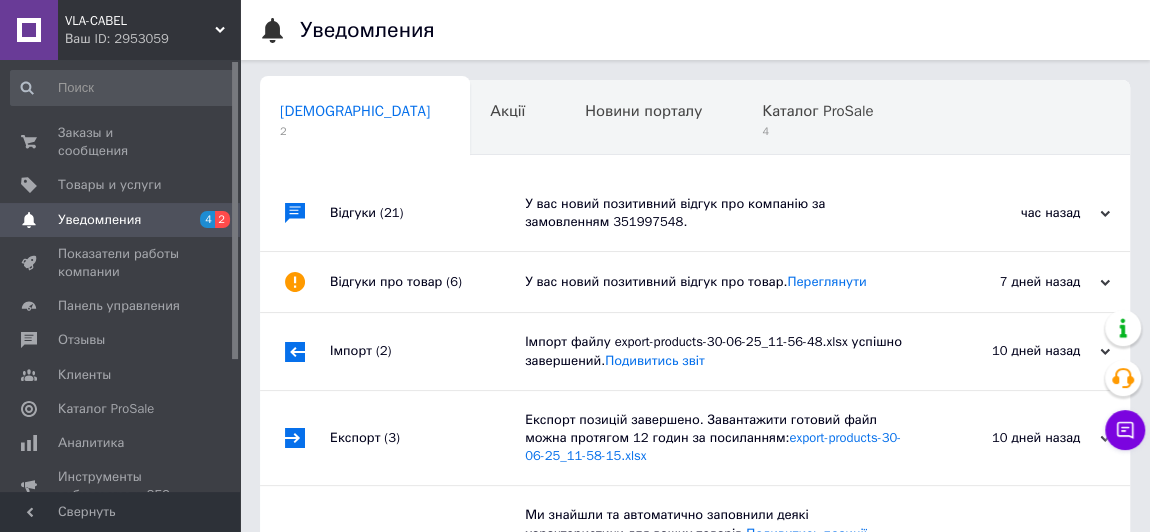 scroll, scrollTop: 0, scrollLeft: 10, axis: horizontal 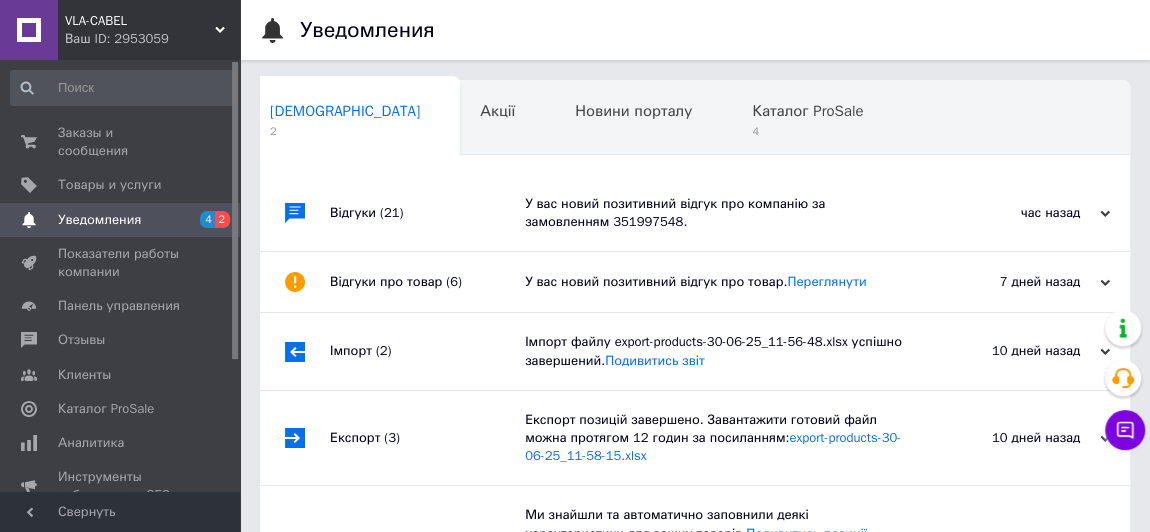 click on "У вас новий позитивний відгук про компанію за замовленням 351997548." at bounding box center (717, 213) 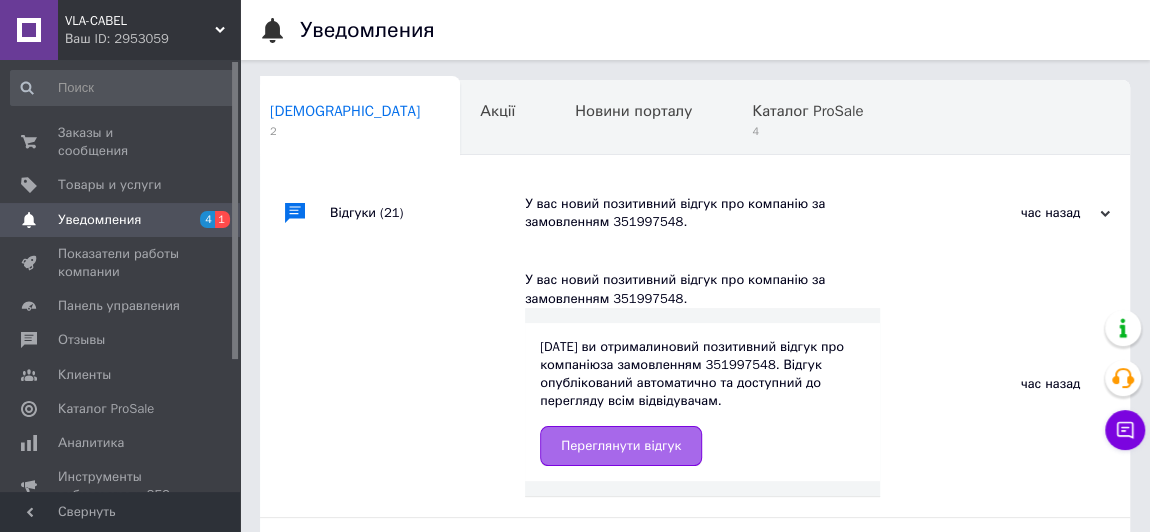 click on "Переглянути відгук" at bounding box center (621, 446) 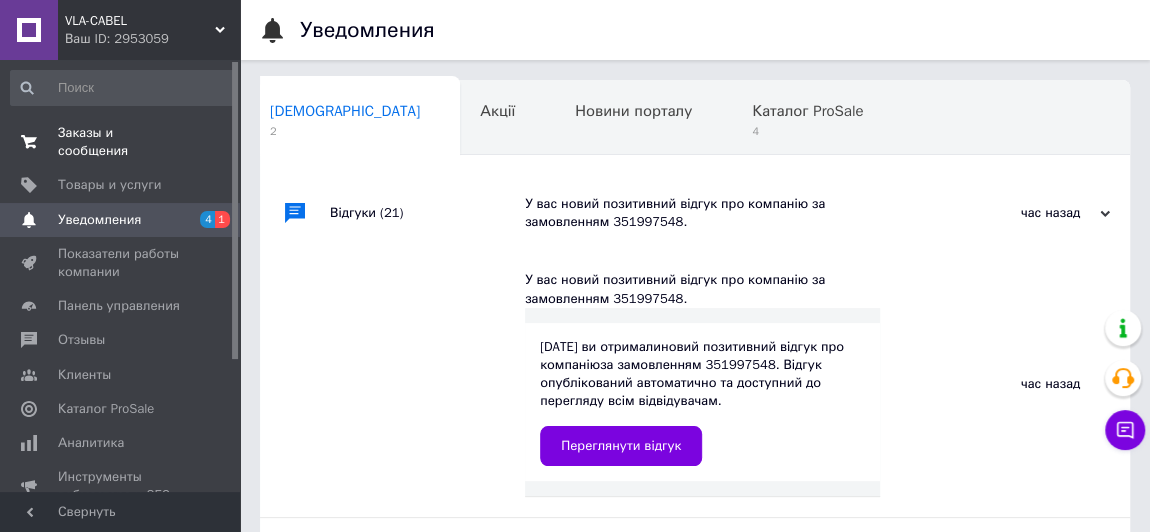 click on "Заказы и сообщения" at bounding box center (121, 142) 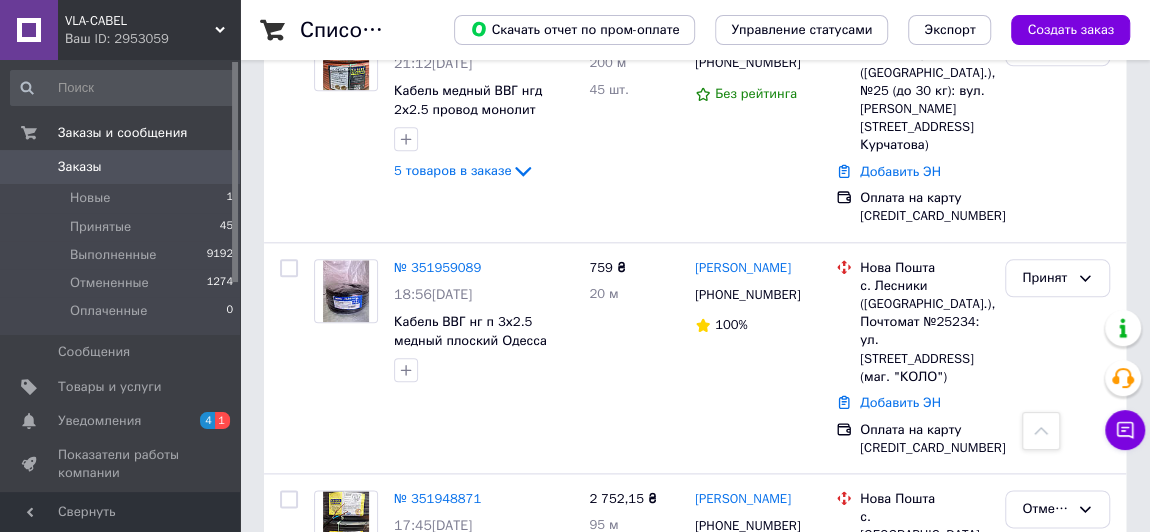 scroll, scrollTop: 1054, scrollLeft: 0, axis: vertical 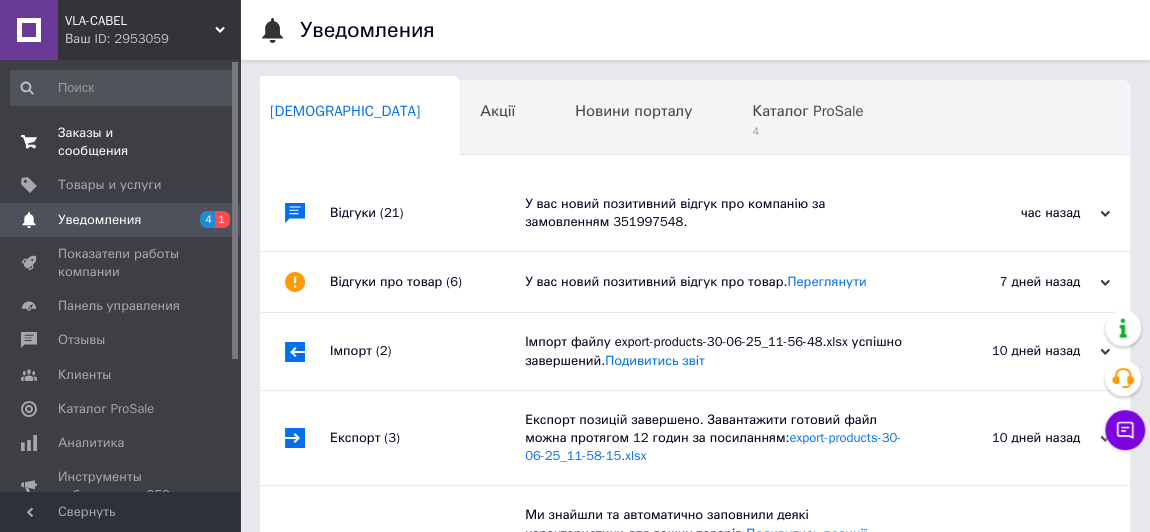 click on "Заказы и сообщения" at bounding box center (121, 142) 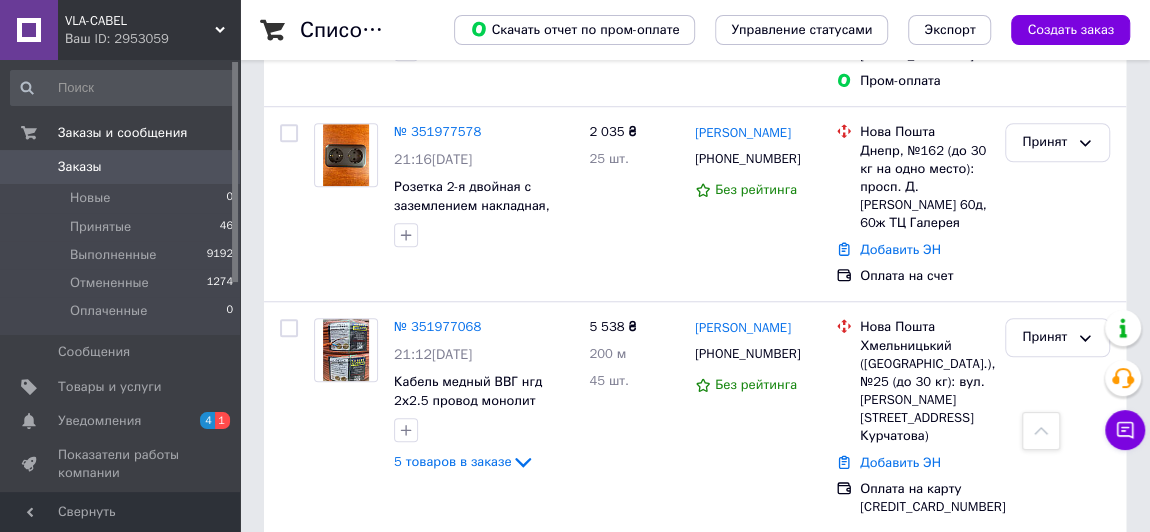 scroll, scrollTop: 744, scrollLeft: 0, axis: vertical 